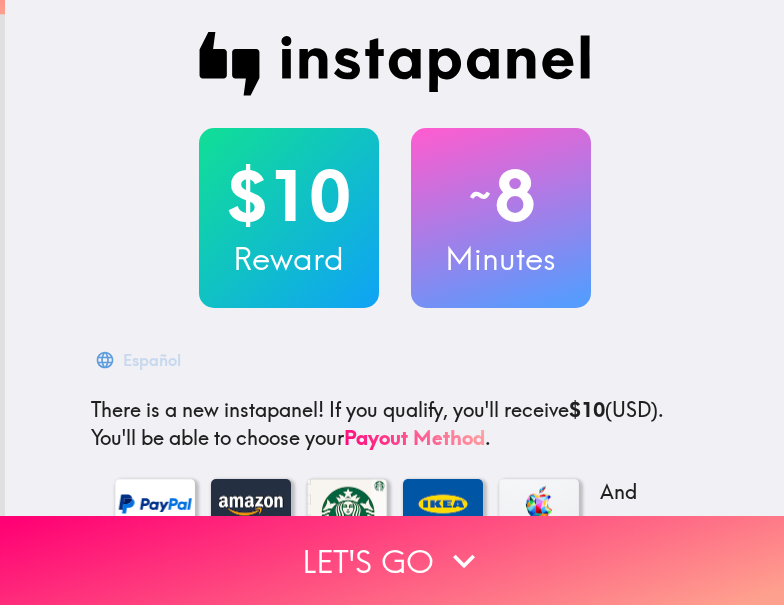 scroll, scrollTop: 0, scrollLeft: 0, axis: both 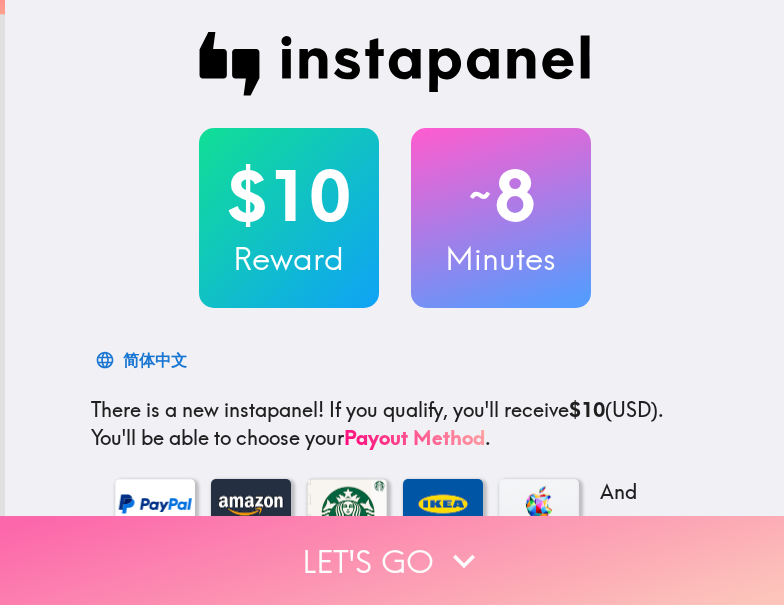 click on "Let's go" at bounding box center [392, 560] 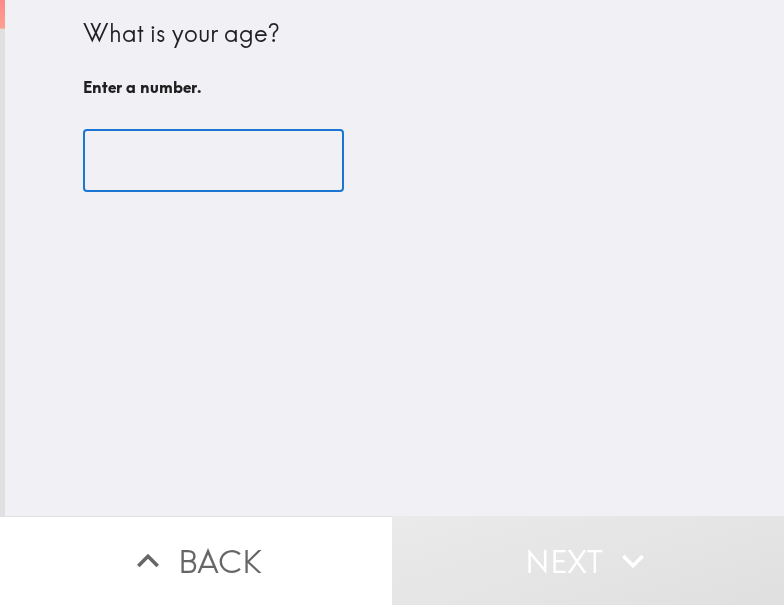 click at bounding box center [213, 161] 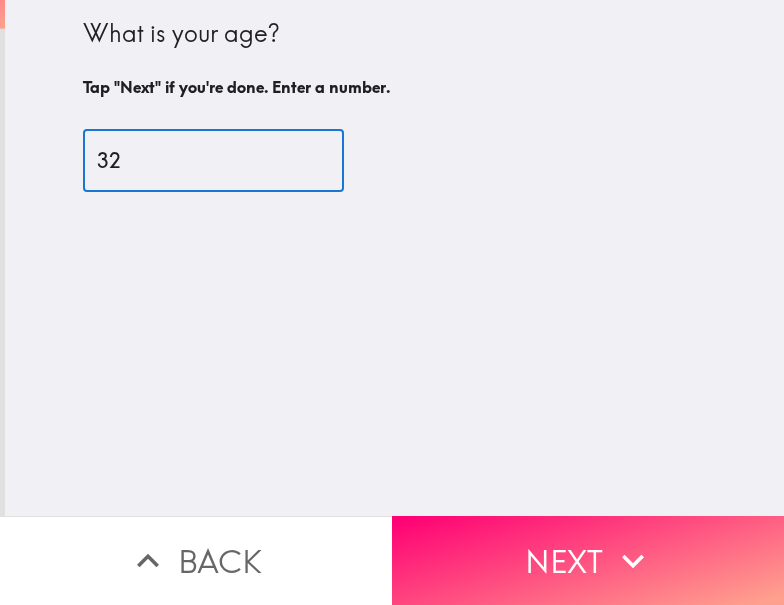 type on "32" 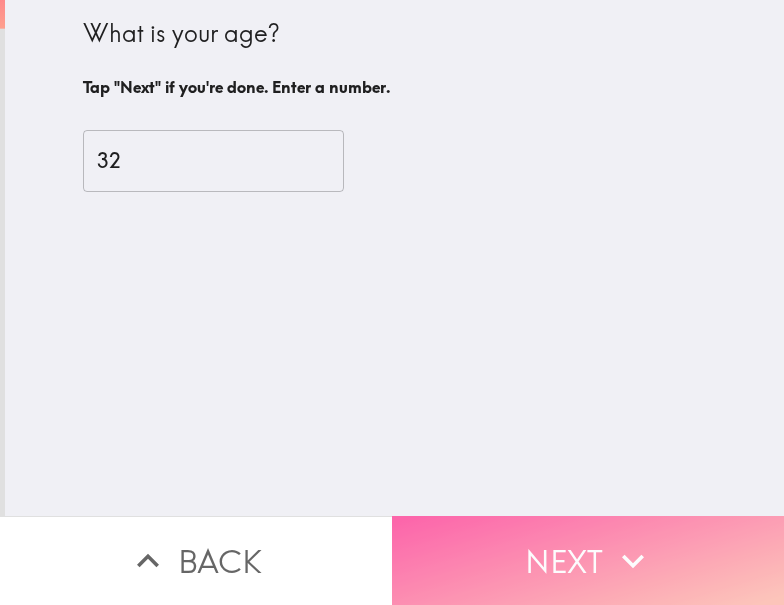 click on "Next" at bounding box center (588, 560) 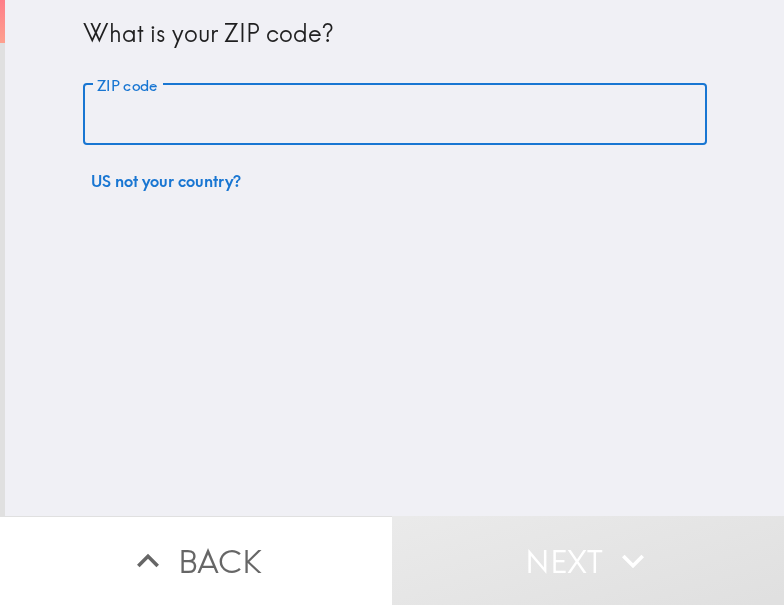 click on "ZIP code" at bounding box center (395, 115) 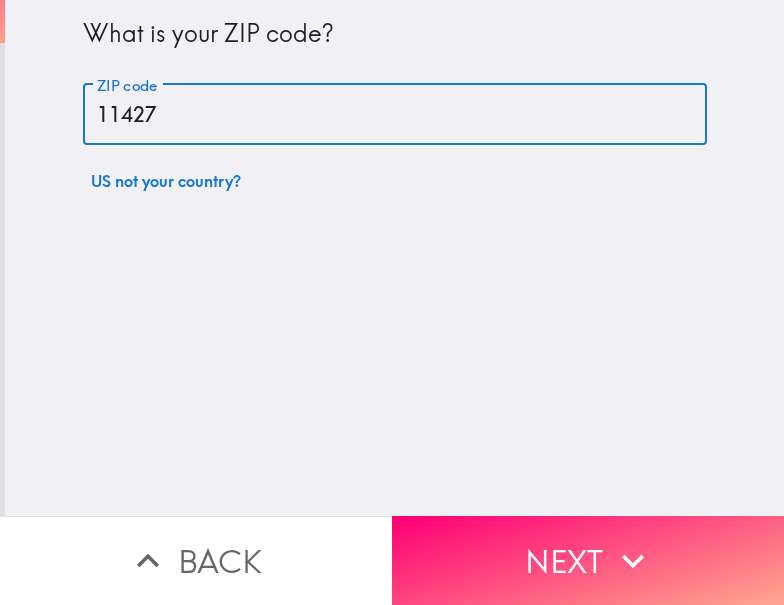 type on "11427" 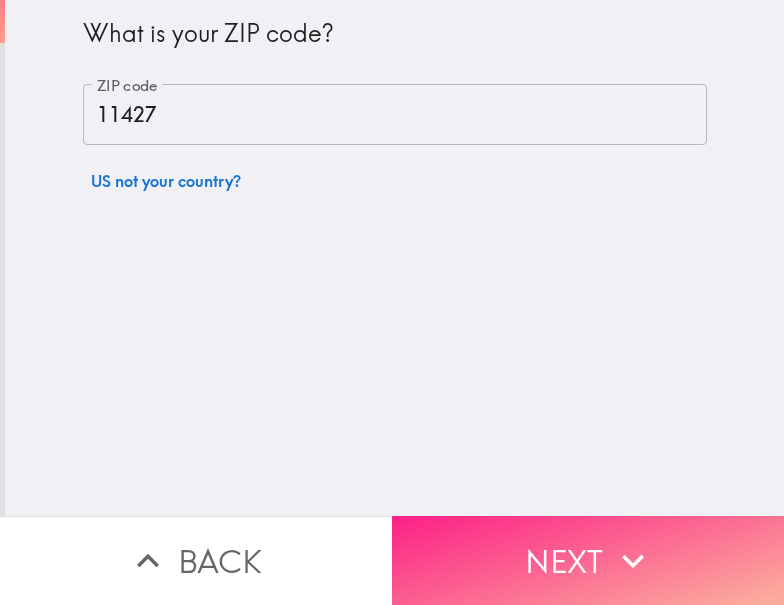 click on "Next" at bounding box center (588, 560) 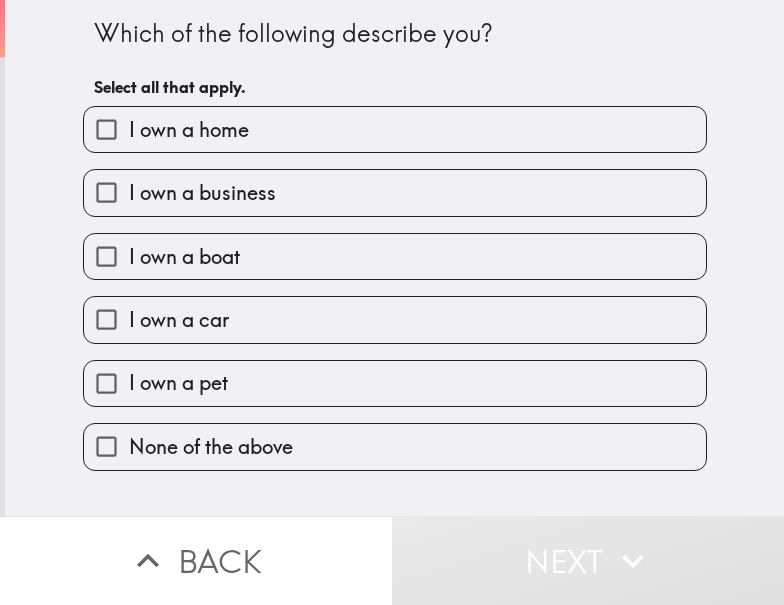 drag, startPoint x: 252, startPoint y: 135, endPoint x: 257, endPoint y: 152, distance: 17.720045 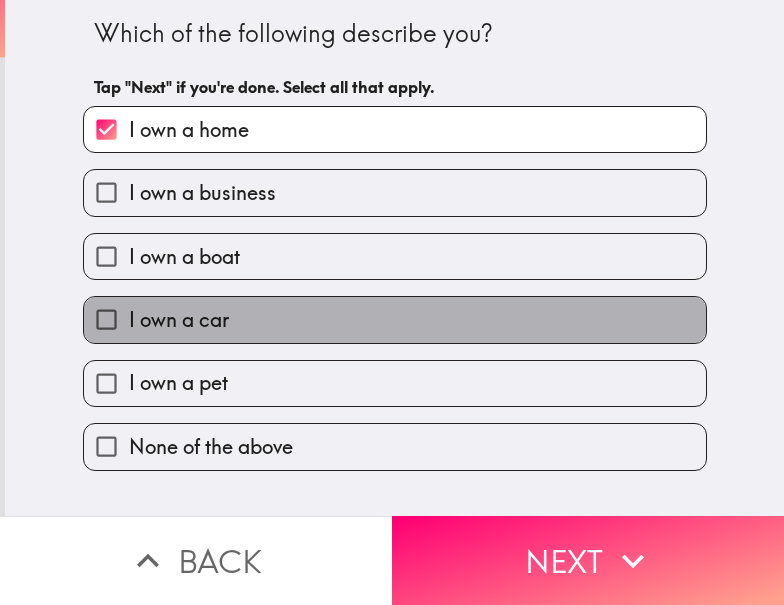 click on "I own a car" at bounding box center [395, 319] 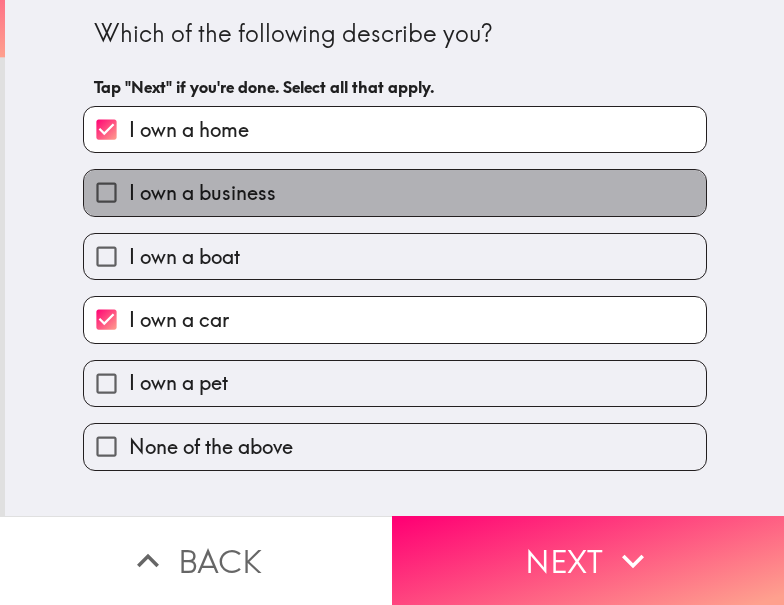 click on "I own a business" at bounding box center (202, 193) 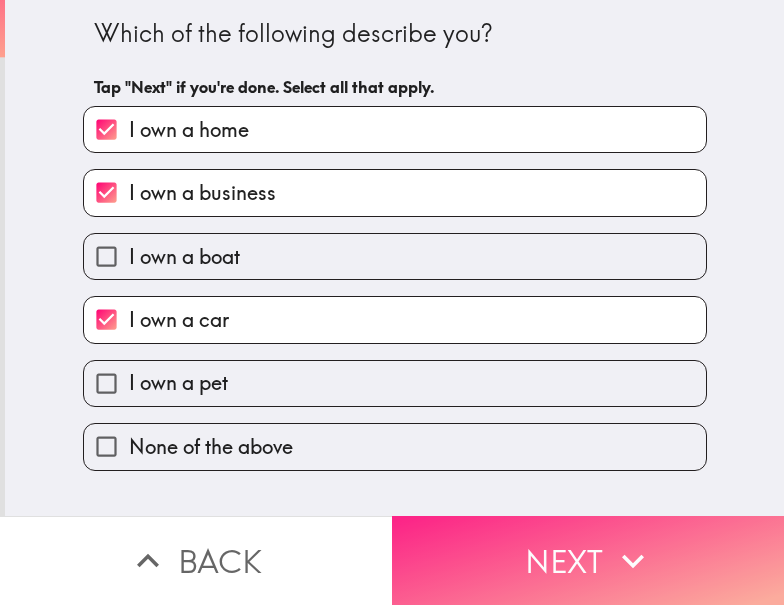 click on "Next" at bounding box center (588, 560) 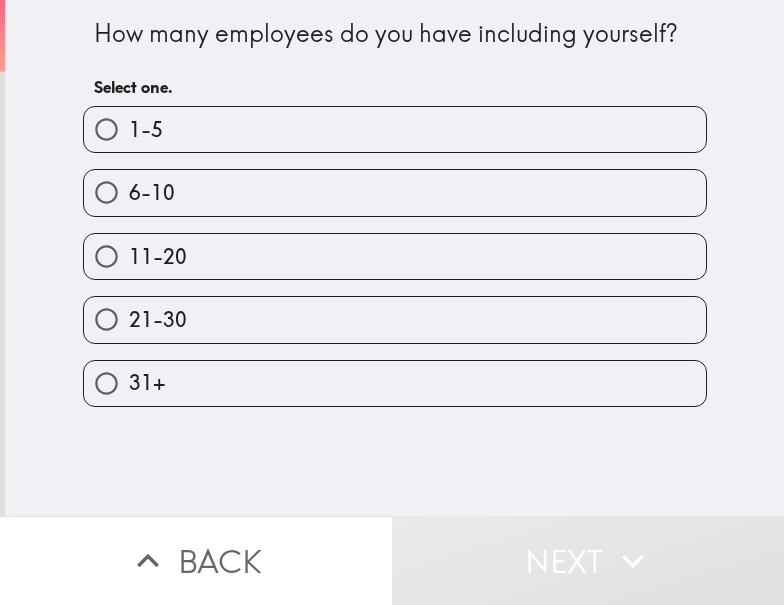 click on "21-30" at bounding box center (395, 319) 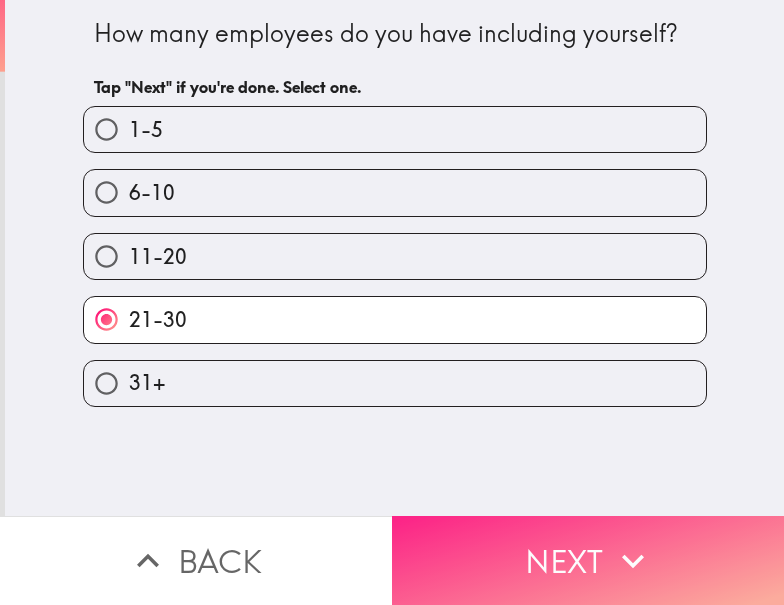 click on "Next" at bounding box center [588, 560] 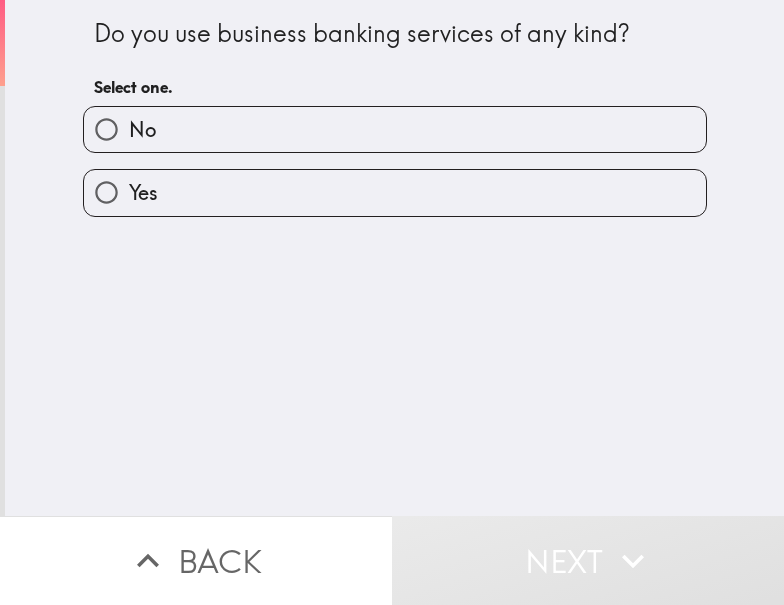 drag, startPoint x: 266, startPoint y: 205, endPoint x: 295, endPoint y: 207, distance: 29.068884 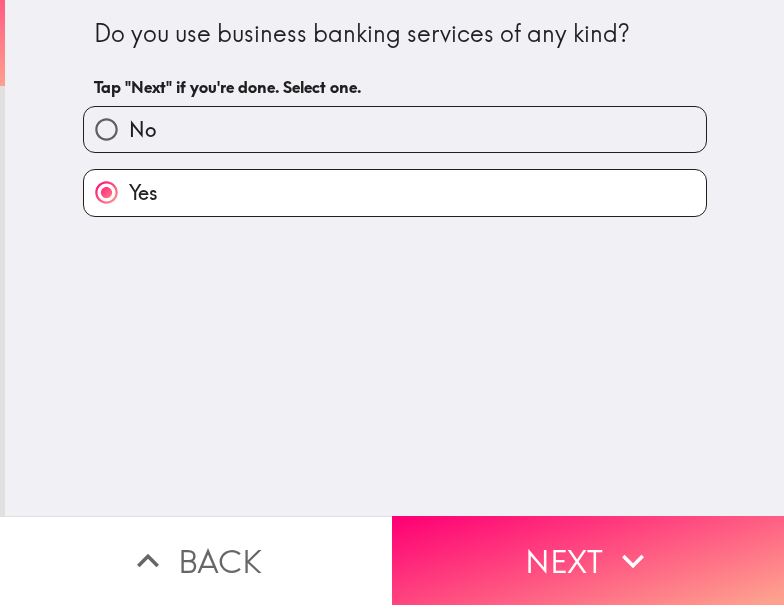 click 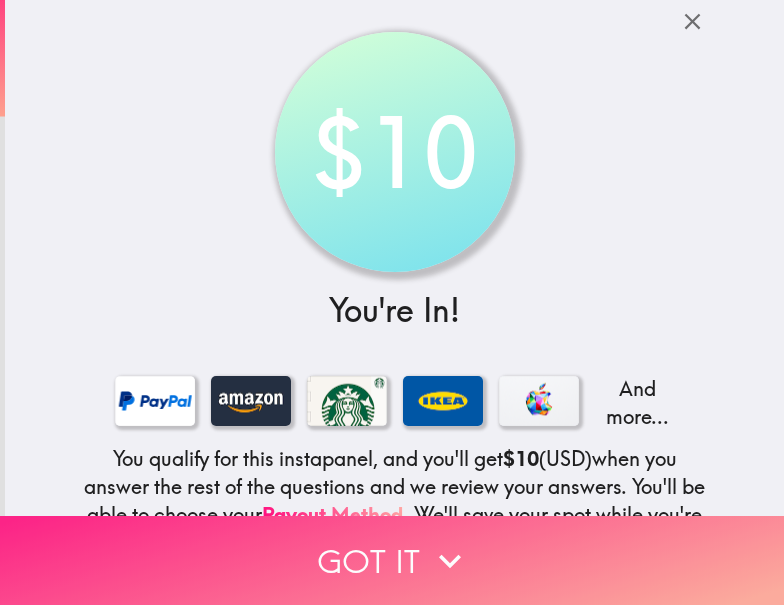 drag, startPoint x: 405, startPoint y: 542, endPoint x: 514, endPoint y: 544, distance: 109.01835 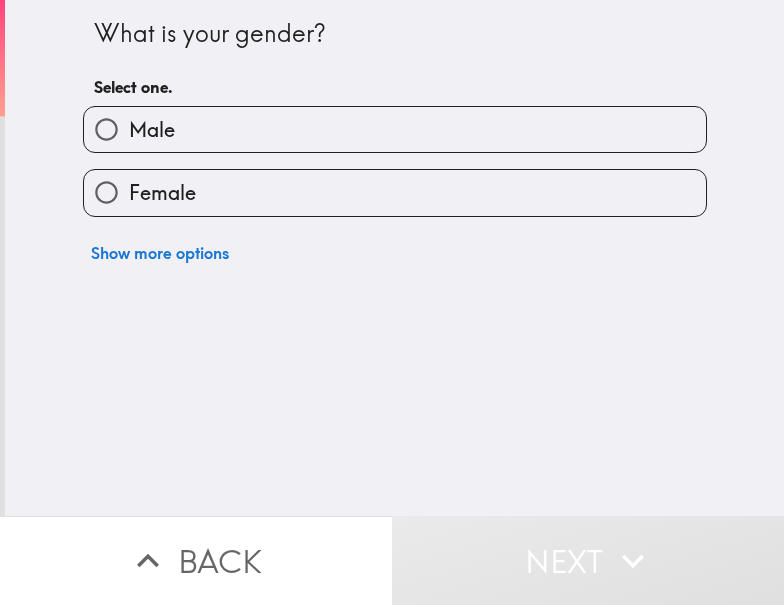 click on "Male" at bounding box center (395, 129) 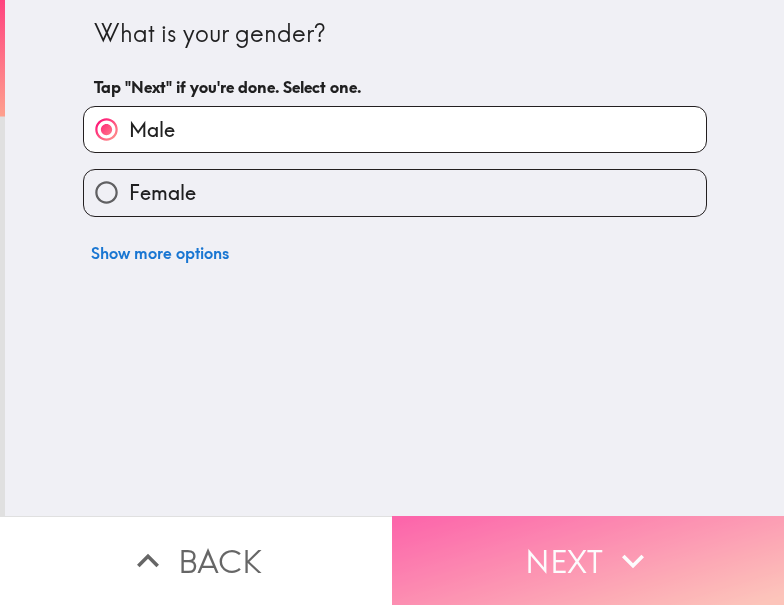 click on "Next" at bounding box center (588, 560) 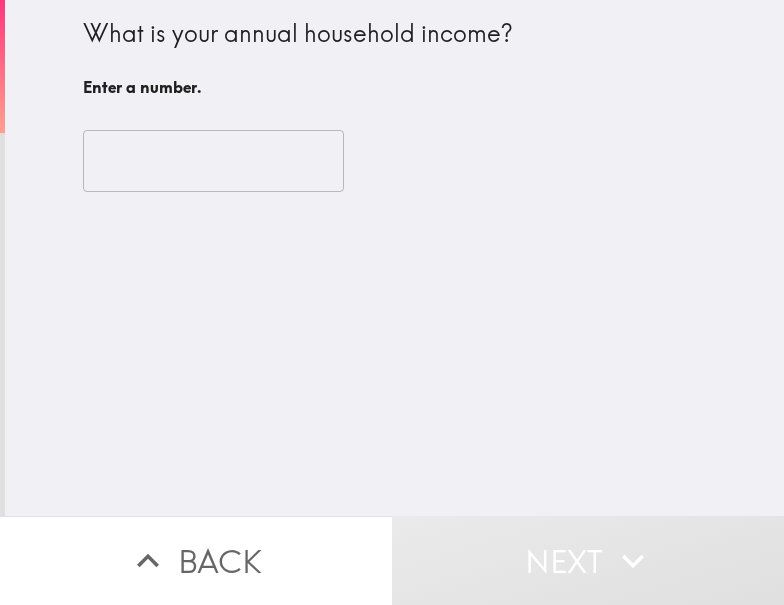 click at bounding box center [213, 161] 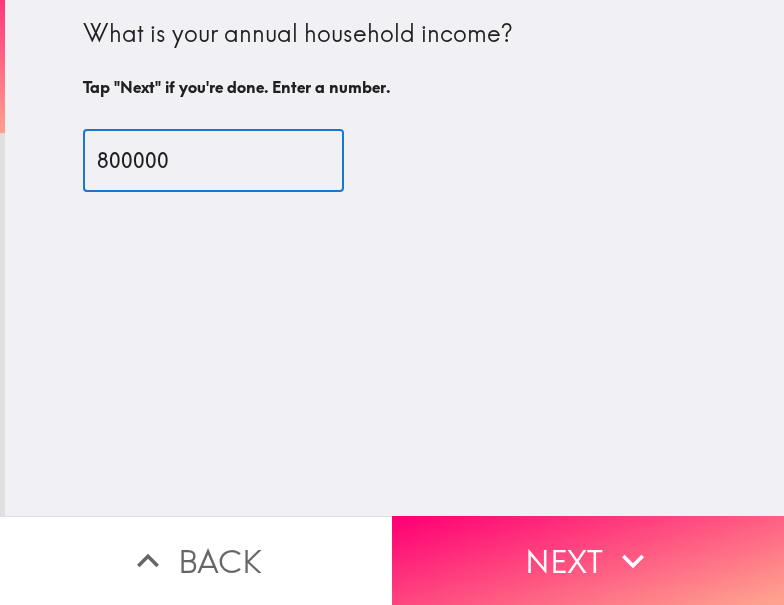 type on "800000" 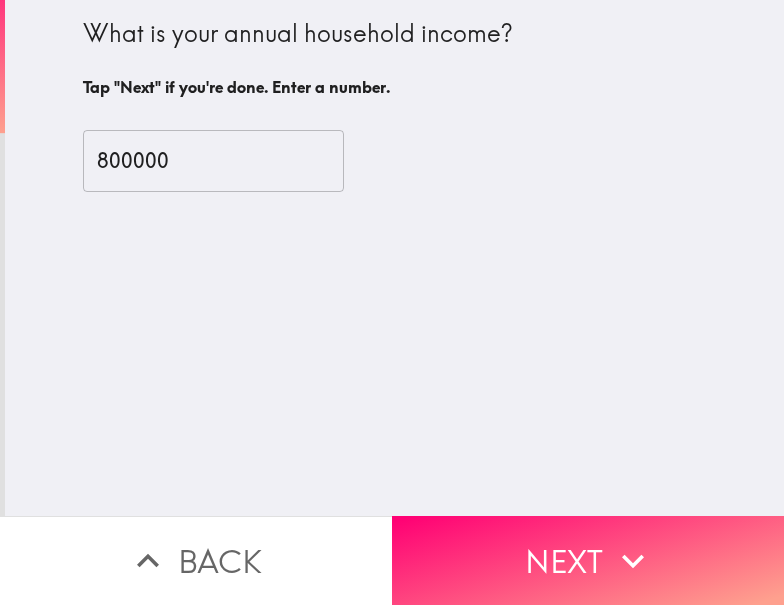 drag, startPoint x: 595, startPoint y: 534, endPoint x: 776, endPoint y: 556, distance: 182.3321 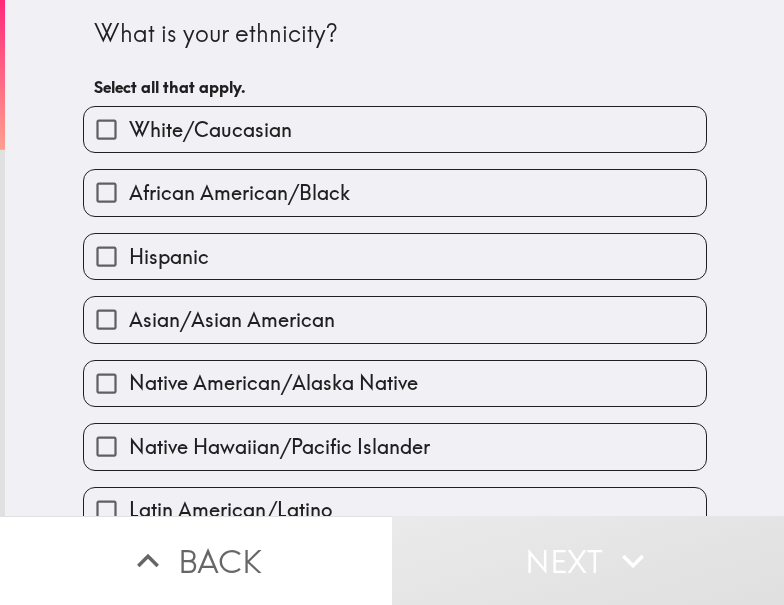 drag, startPoint x: 219, startPoint y: 126, endPoint x: 245, endPoint y: 127, distance: 26.019224 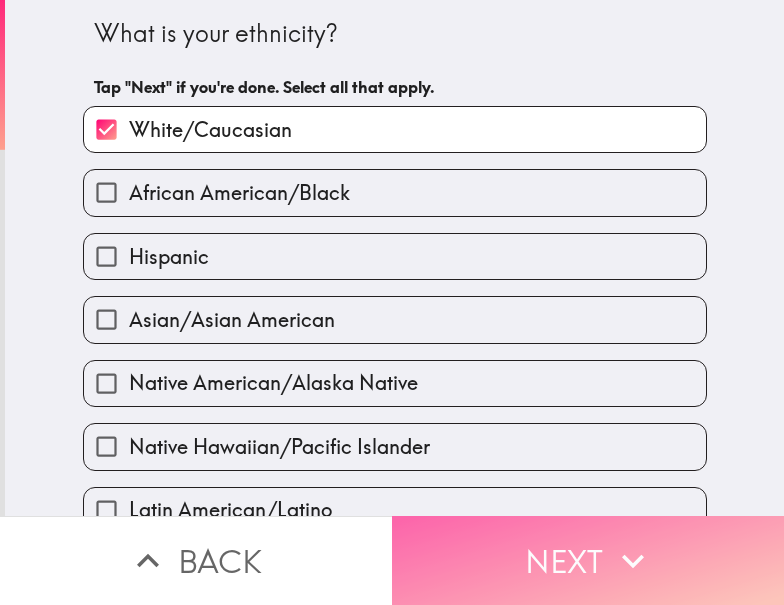 click on "Next" at bounding box center (588, 560) 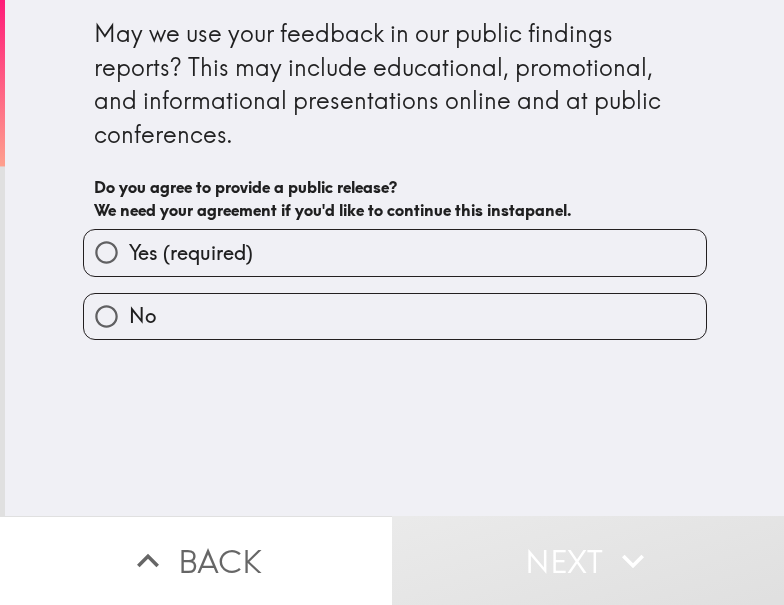 click on "Yes (required)" at bounding box center (395, 252) 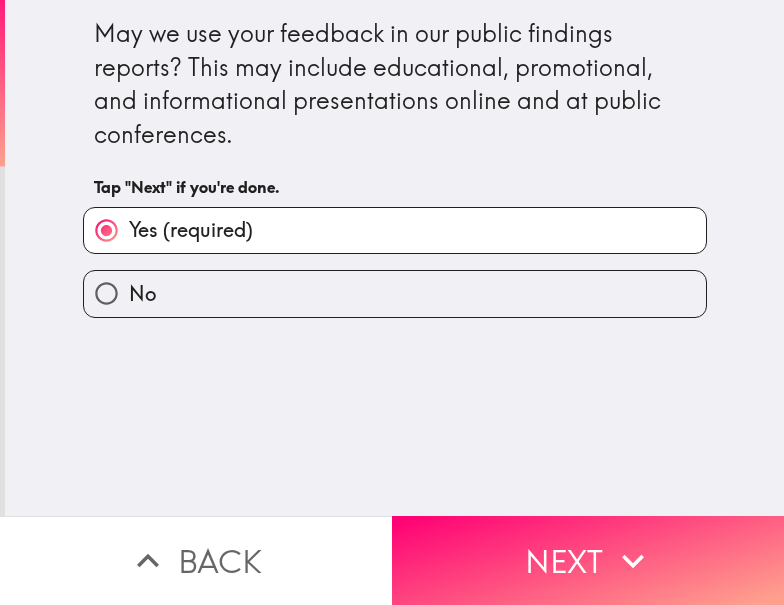 drag, startPoint x: 588, startPoint y: 535, endPoint x: 737, endPoint y: 476, distance: 160.25604 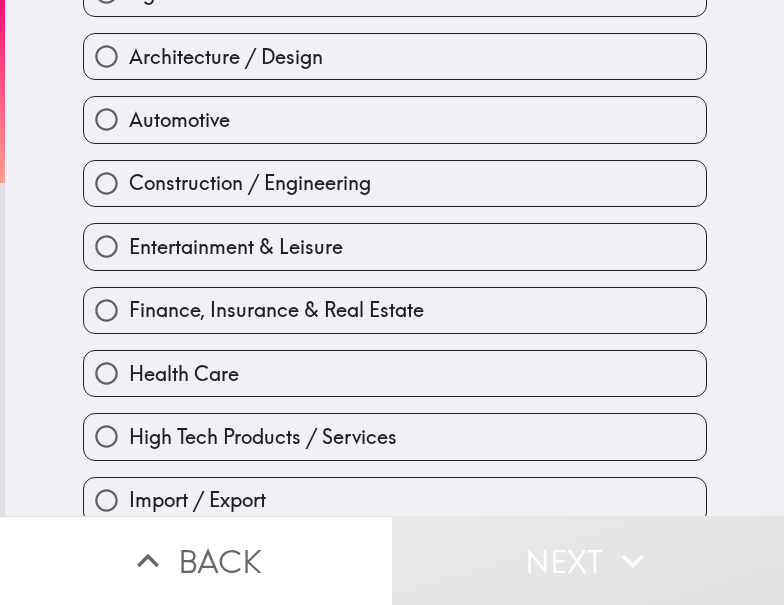 scroll, scrollTop: 400, scrollLeft: 0, axis: vertical 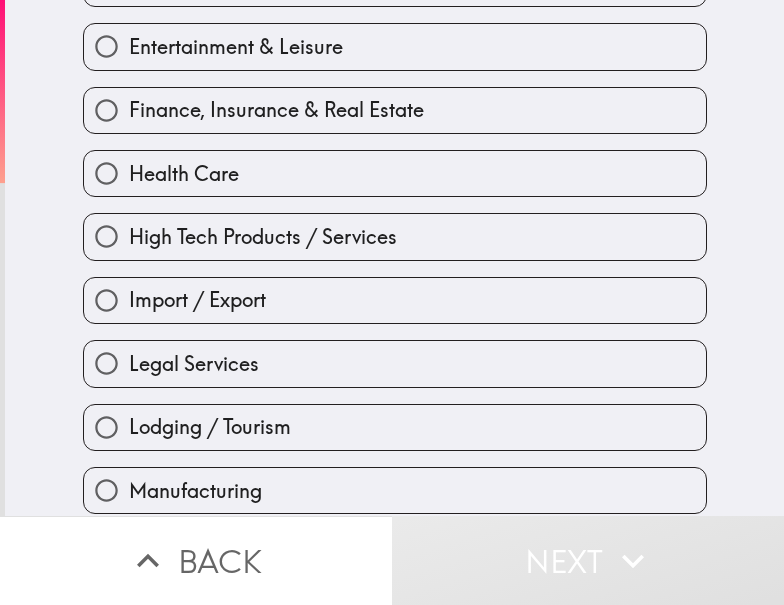 click on "Lodging / Tourism" at bounding box center [395, 427] 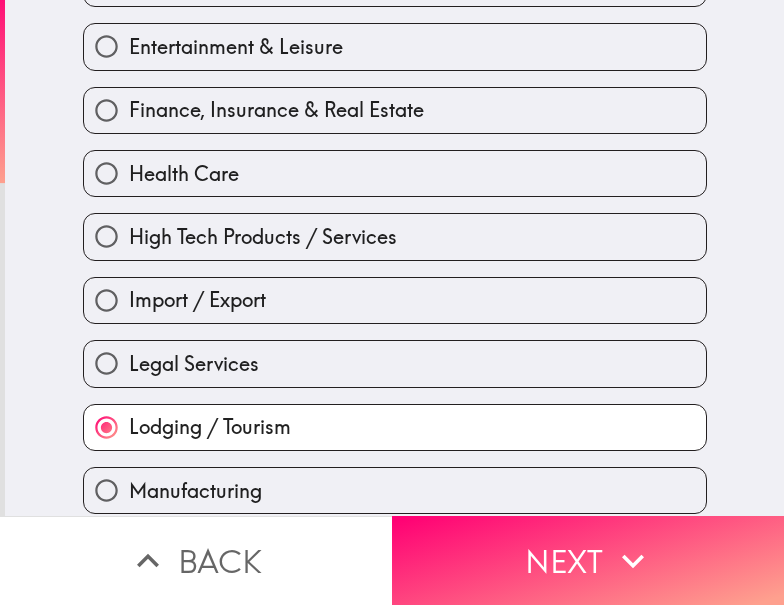 scroll, scrollTop: 800, scrollLeft: 0, axis: vertical 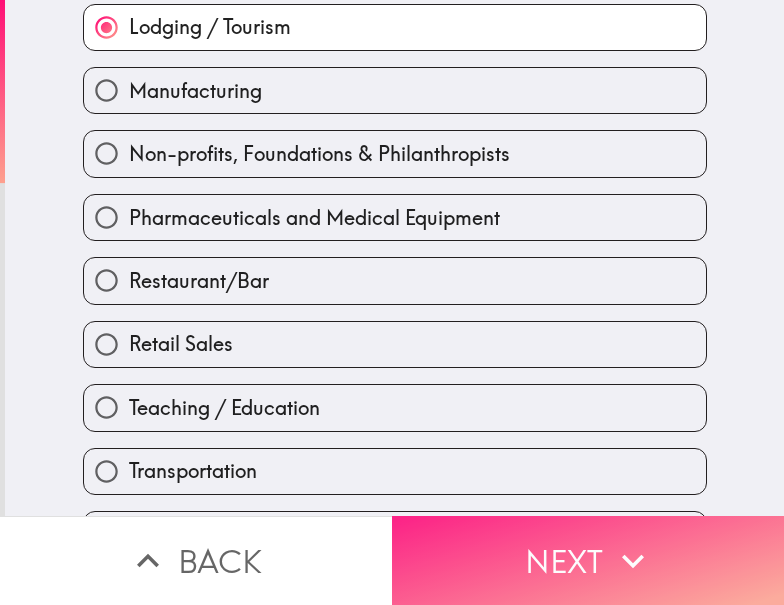 click on "Next" at bounding box center (588, 560) 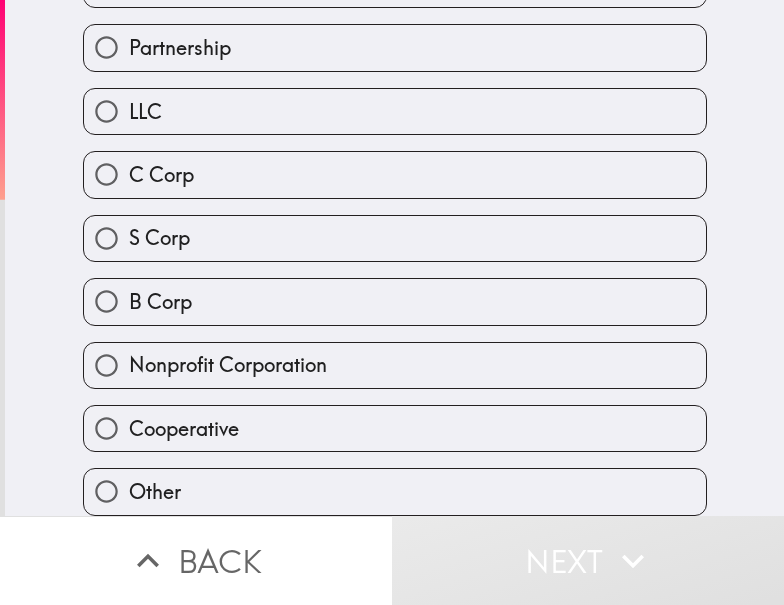 scroll, scrollTop: 0, scrollLeft: 0, axis: both 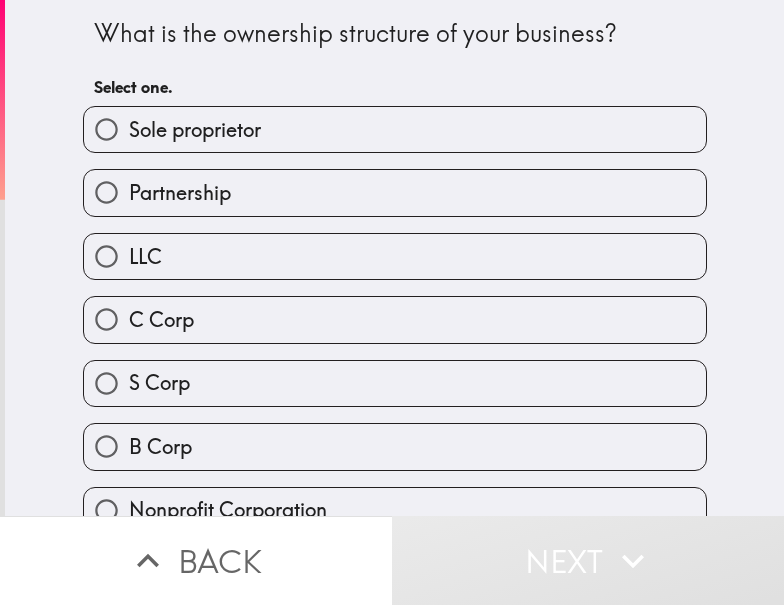 click on "Sole proprietor" at bounding box center [395, 129] 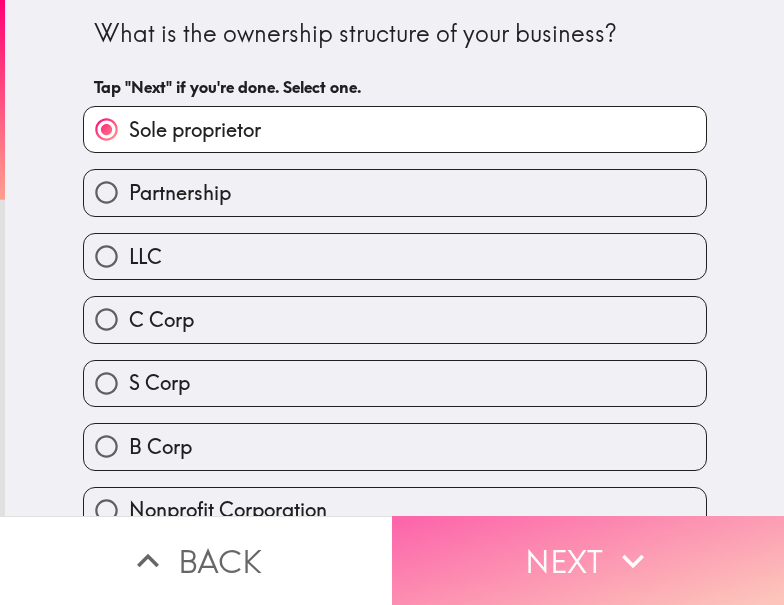 click on "Next" at bounding box center [588, 560] 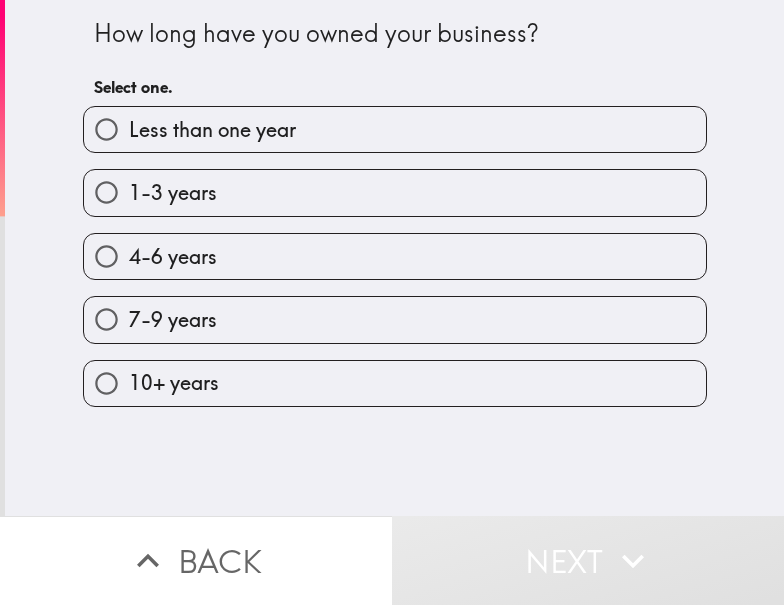 click on "4-6 years" at bounding box center [395, 256] 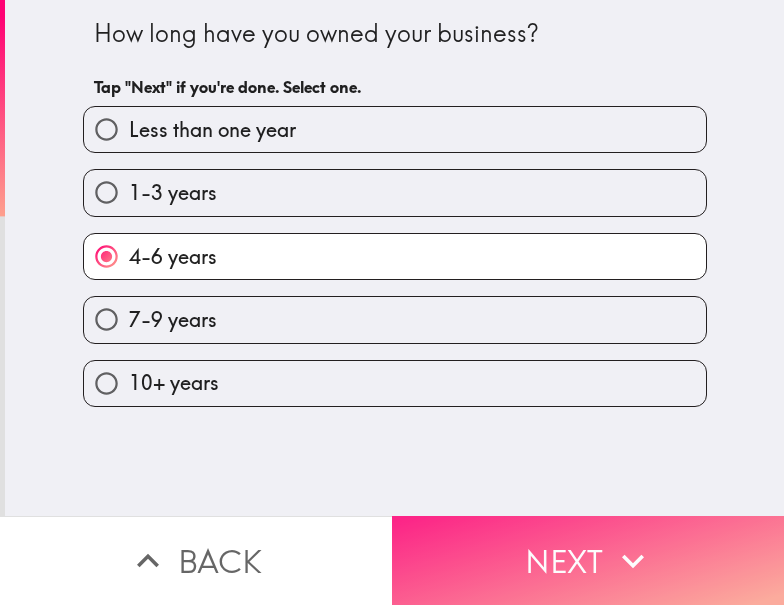 click on "Next" at bounding box center [588, 560] 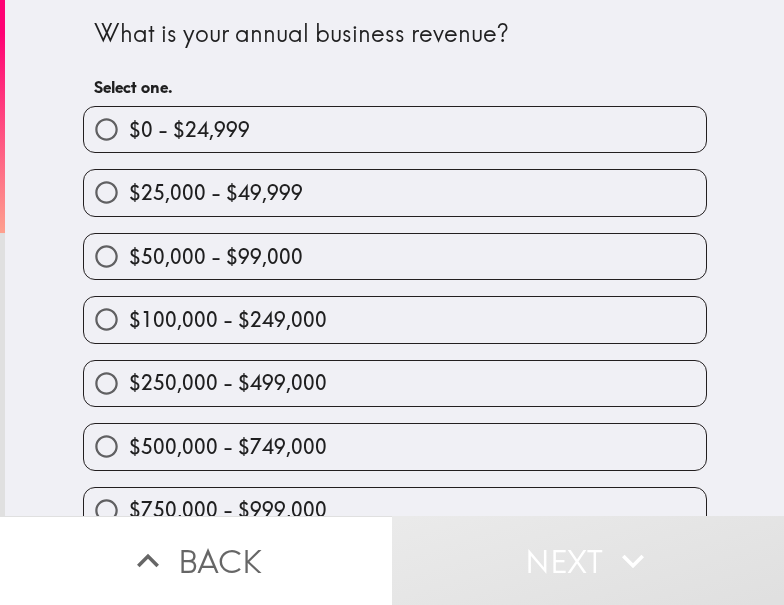 scroll, scrollTop: 98, scrollLeft: 0, axis: vertical 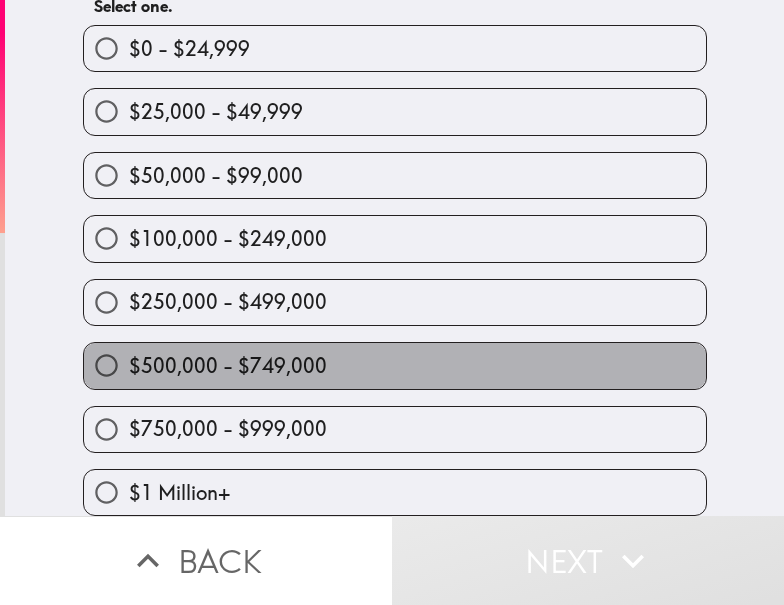 click on "$500,000 - $749,000" at bounding box center [228, 366] 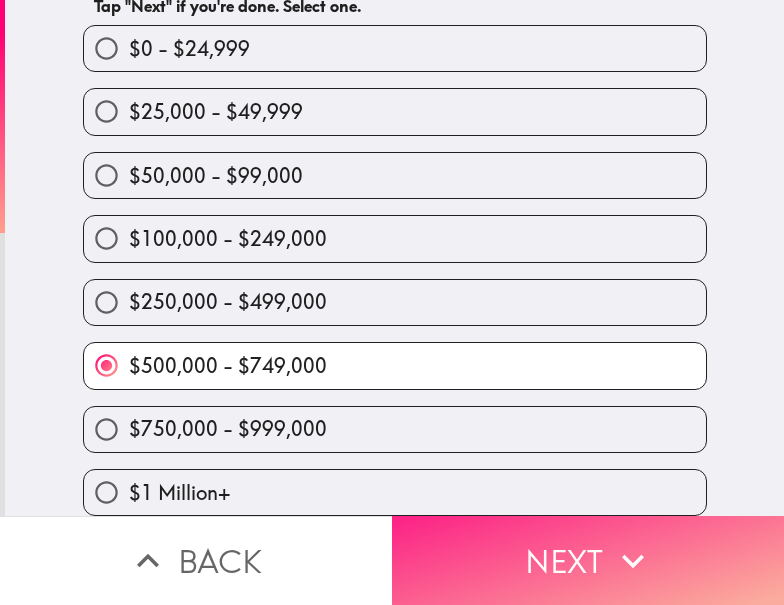 drag, startPoint x: 572, startPoint y: 557, endPoint x: 721, endPoint y: 533, distance: 150.9205 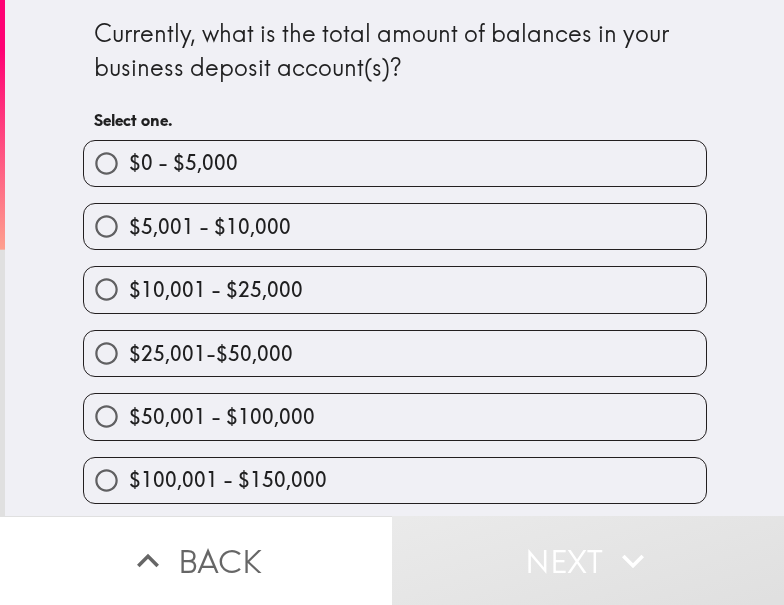 scroll, scrollTop: 200, scrollLeft: 0, axis: vertical 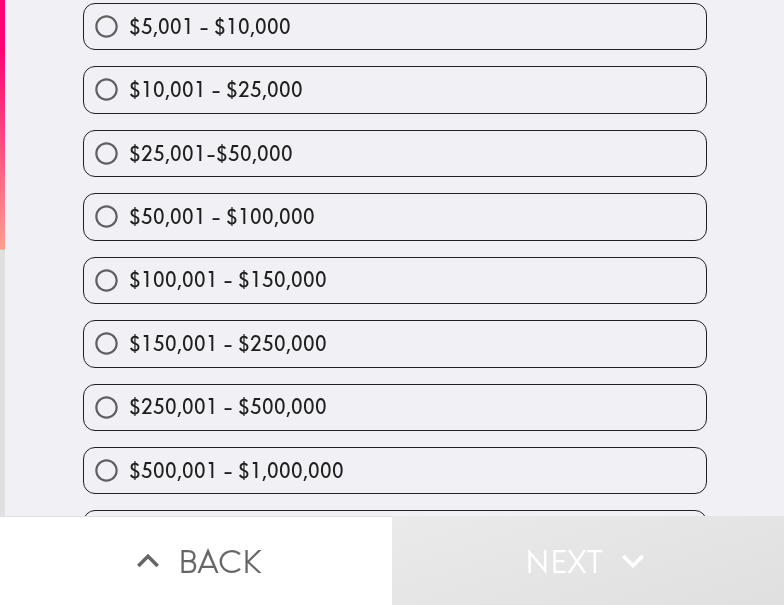 click on "$50,001 - $100,000" at bounding box center (222, 217) 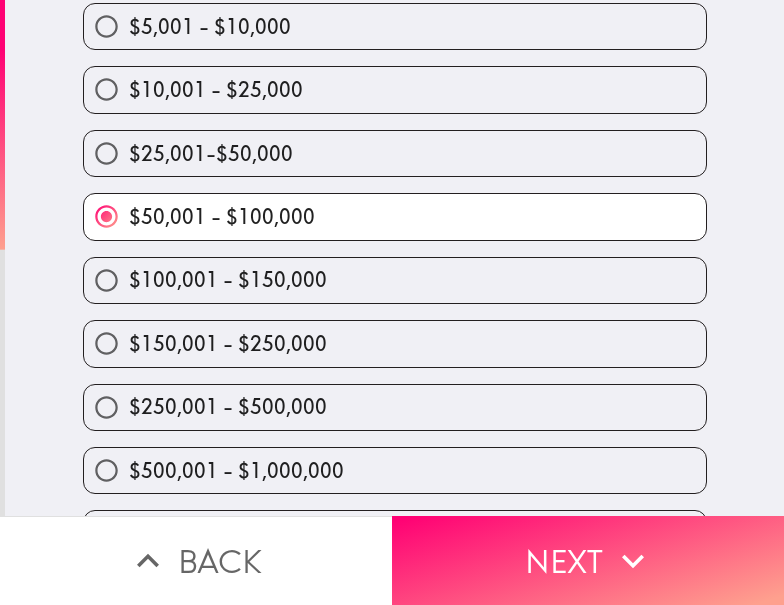 scroll, scrollTop: 100, scrollLeft: 0, axis: vertical 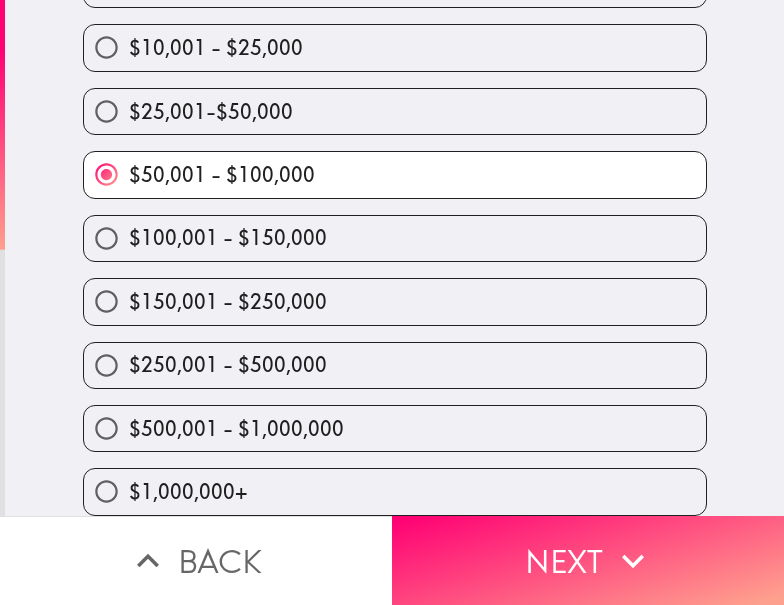 click on "$250,001 - $500,000" at bounding box center [395, 365] 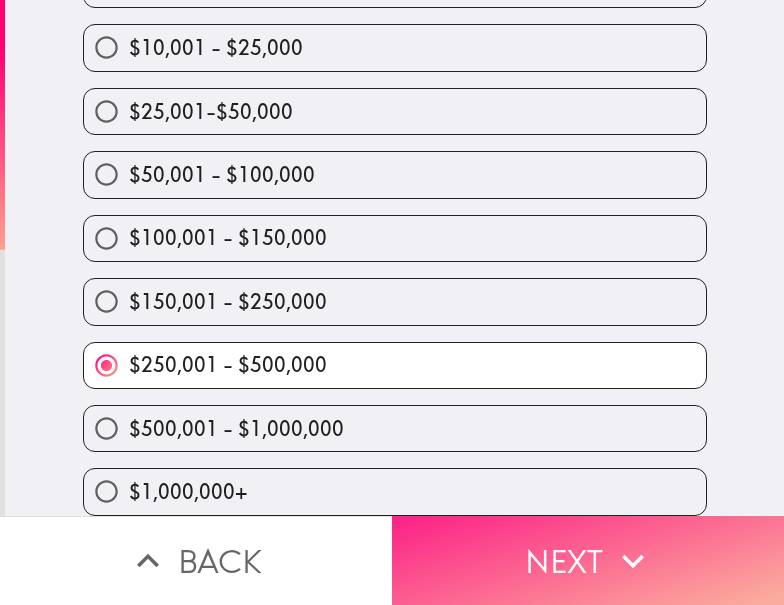 drag, startPoint x: 533, startPoint y: 553, endPoint x: 546, endPoint y: 553, distance: 13 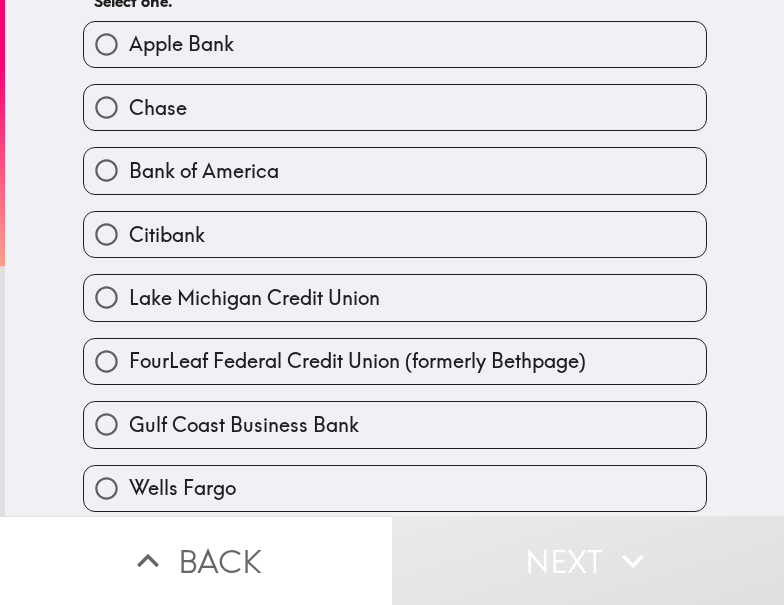 scroll, scrollTop: 19, scrollLeft: 0, axis: vertical 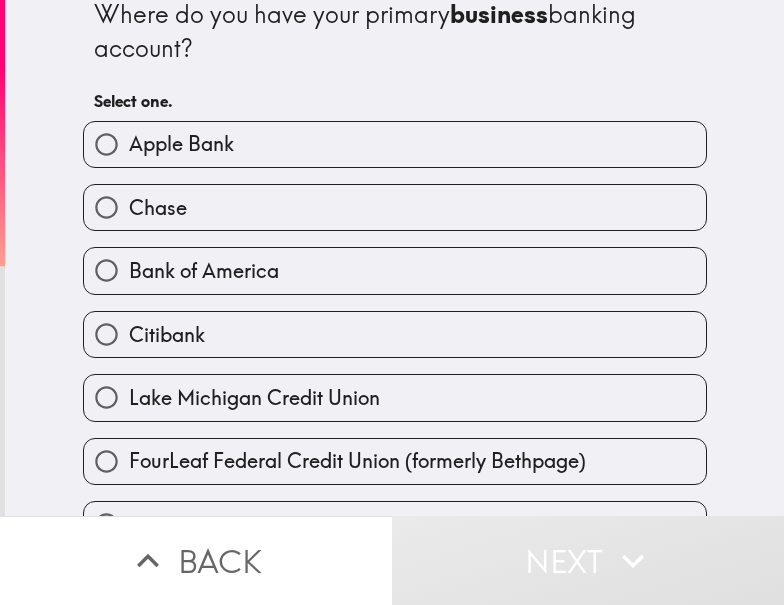 click on "Apple Bank" at bounding box center (395, 144) 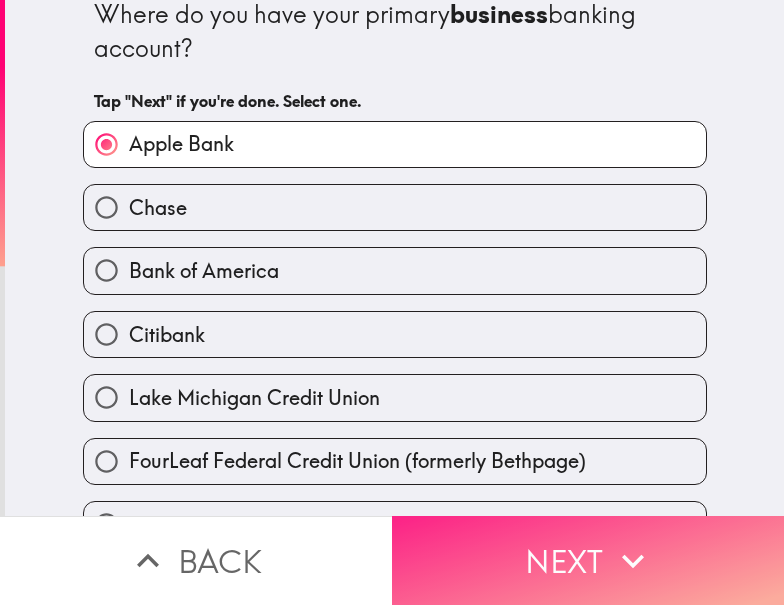 click on "Next" at bounding box center (588, 560) 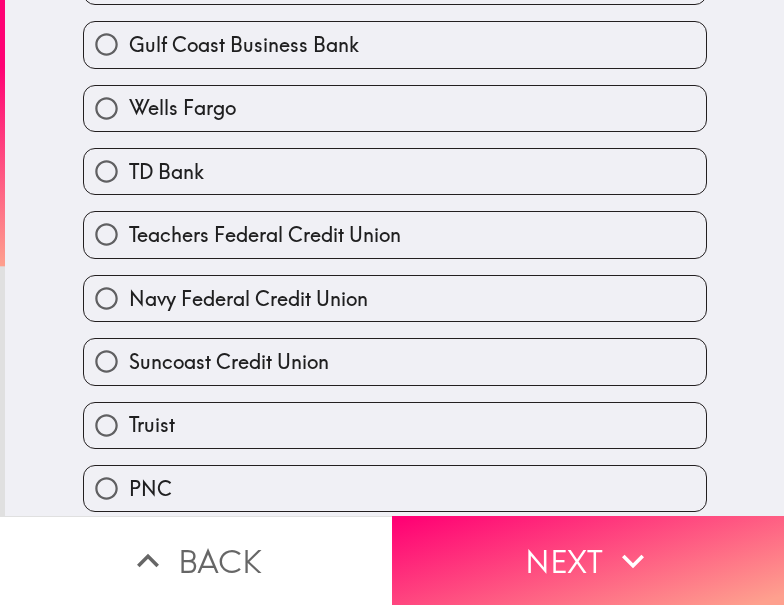 scroll, scrollTop: 0, scrollLeft: 0, axis: both 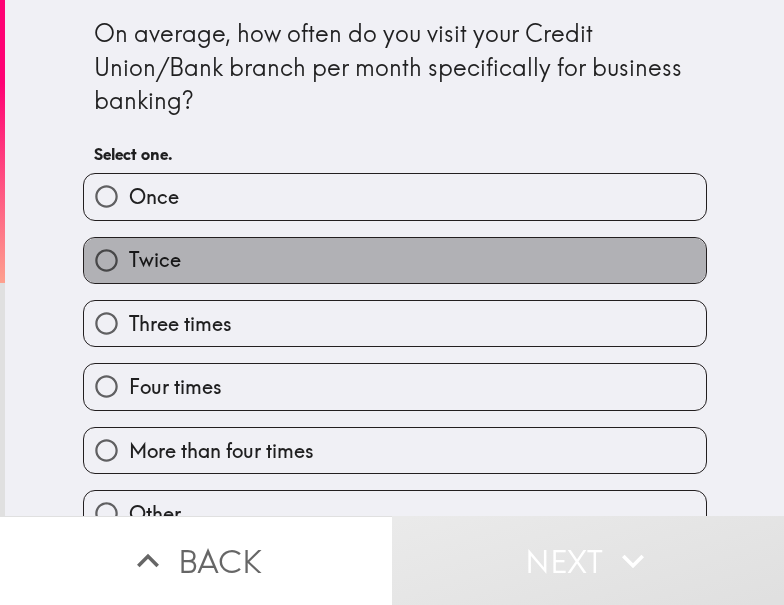 click on "Twice" at bounding box center (395, 260) 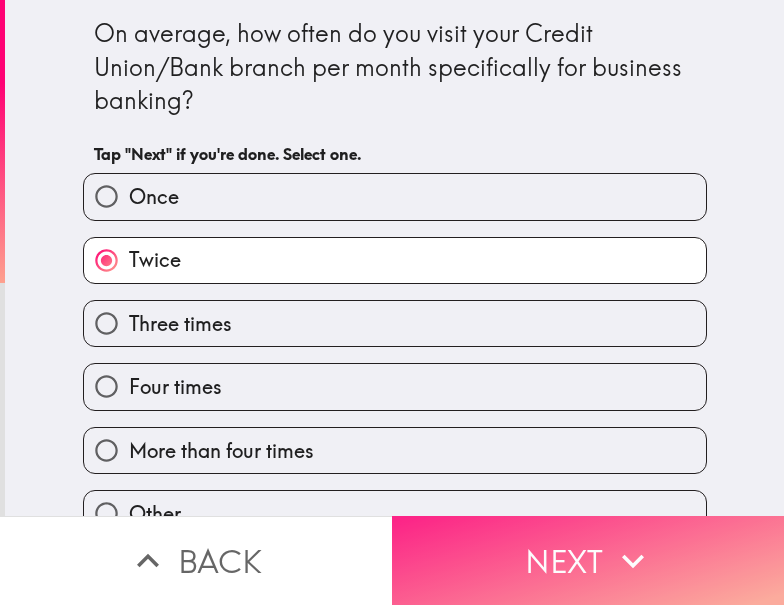 drag, startPoint x: 520, startPoint y: 549, endPoint x: 743, endPoint y: 554, distance: 223.05605 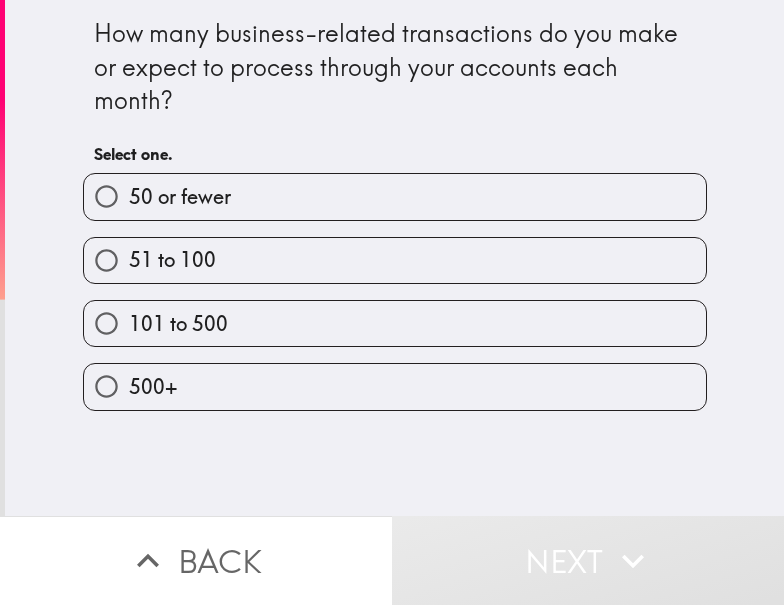 click on "51 to 100" at bounding box center (395, 260) 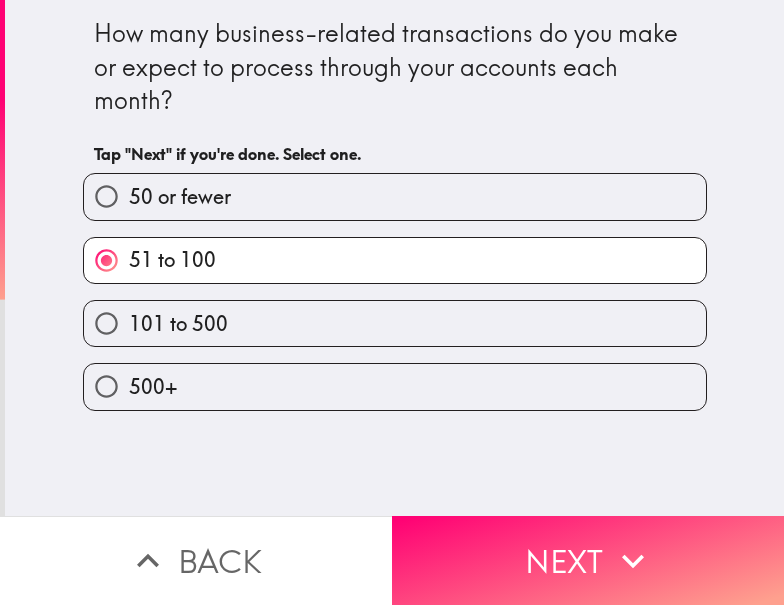 click on "101 to 500" at bounding box center [395, 323] 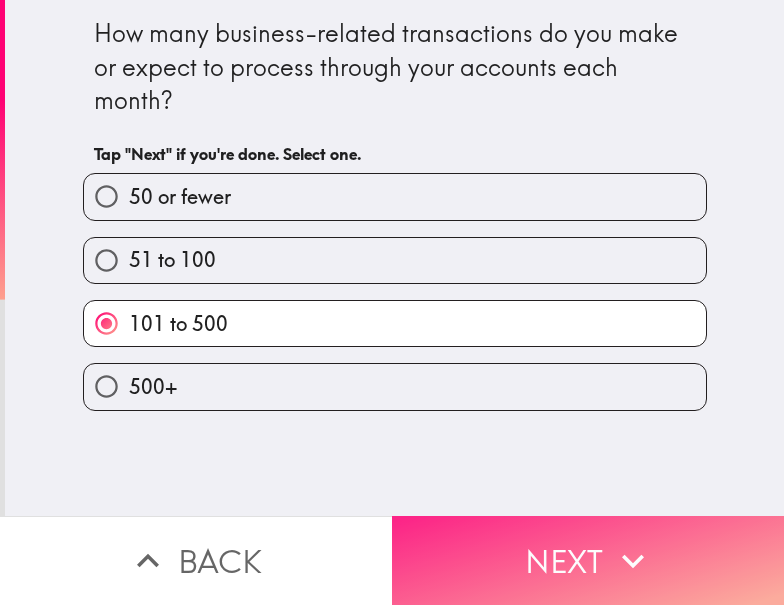 click on "Next" at bounding box center (588, 560) 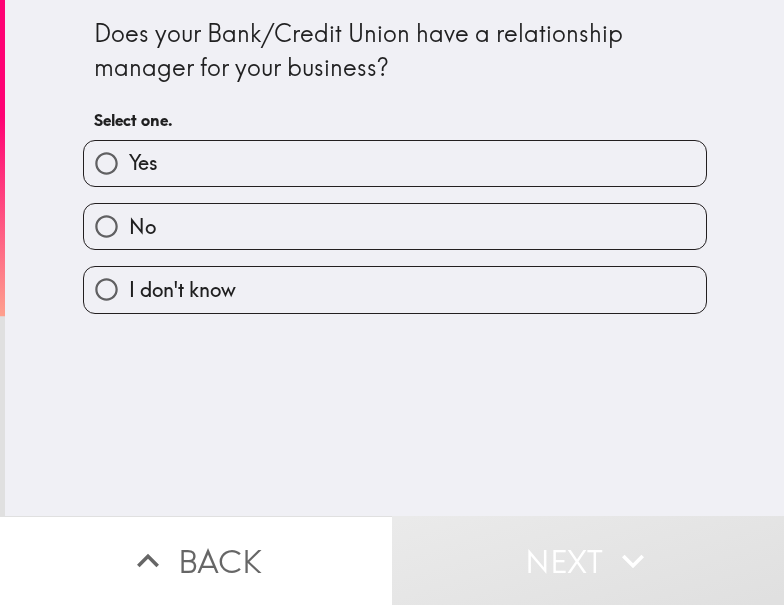 click on "Yes" at bounding box center [395, 163] 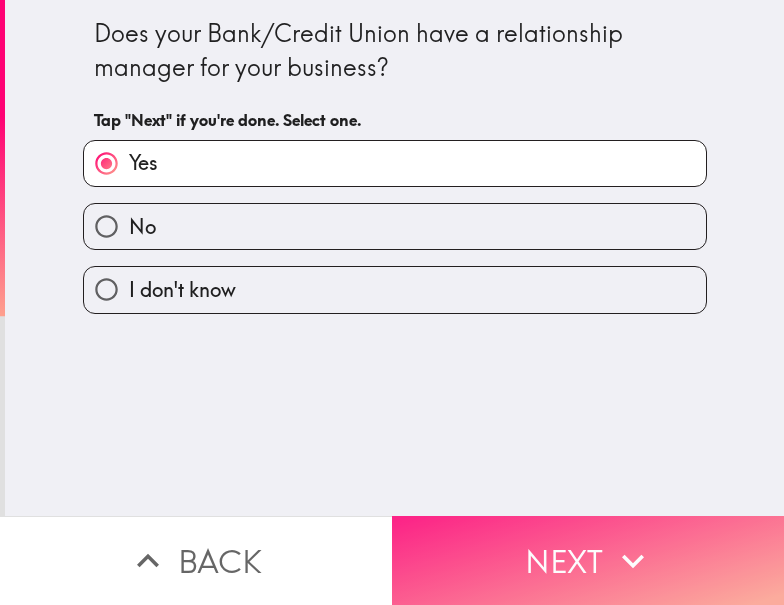 drag, startPoint x: 498, startPoint y: 531, endPoint x: 541, endPoint y: 531, distance: 43 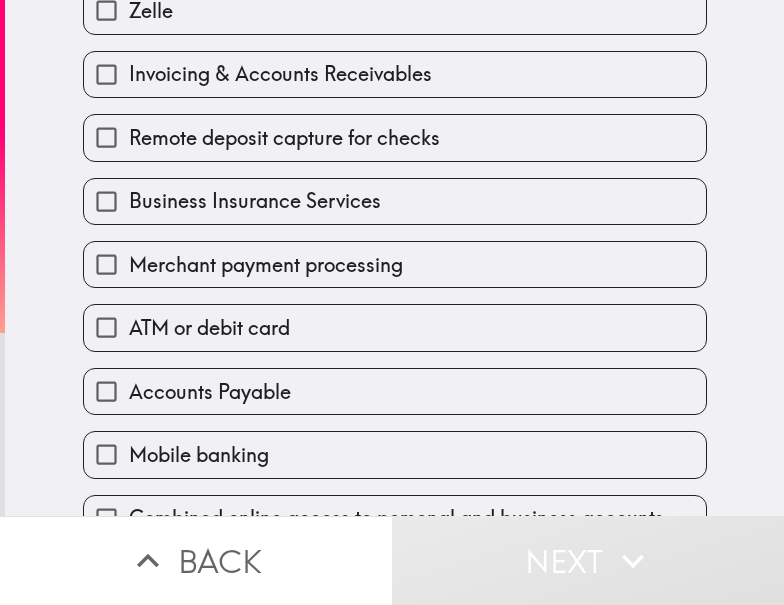 scroll, scrollTop: 707, scrollLeft: 0, axis: vertical 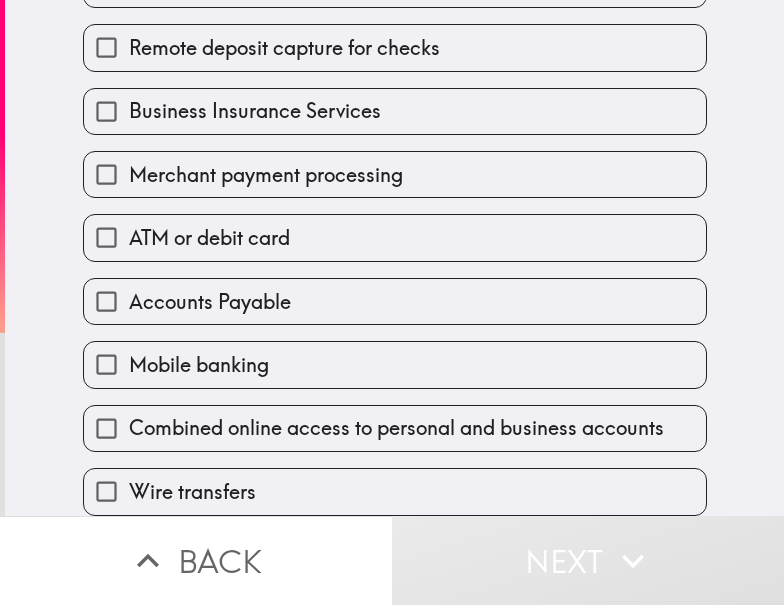 click on "Wire transfers" at bounding box center (192, 492) 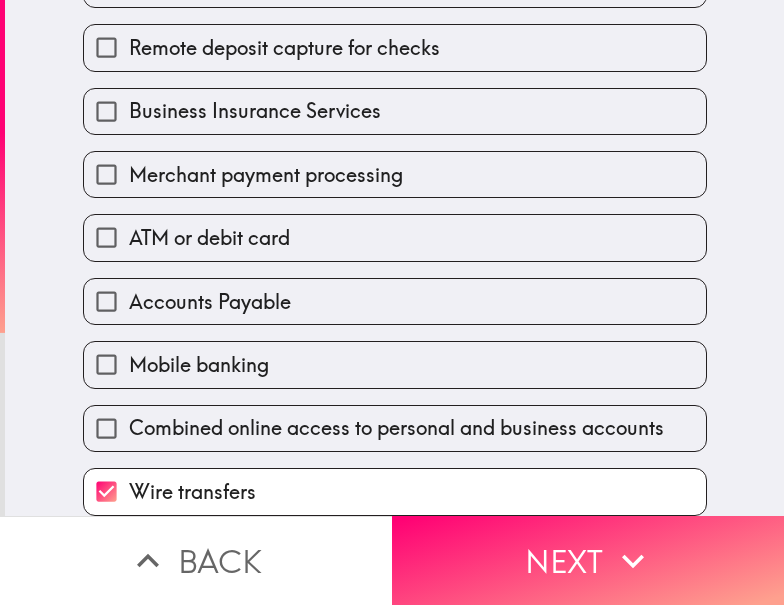 click on "Mobile banking" at bounding box center (199, 365) 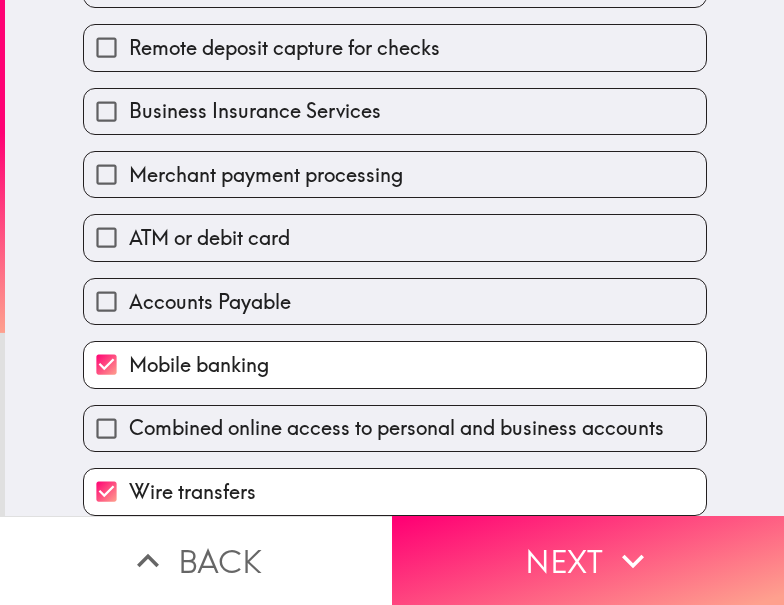 click on "ATM or debit card" at bounding box center (209, 238) 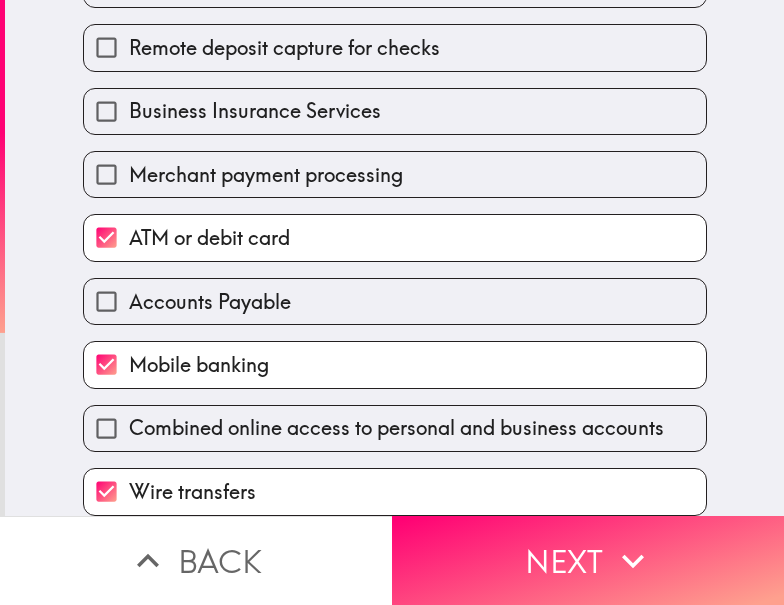 scroll, scrollTop: 407, scrollLeft: 0, axis: vertical 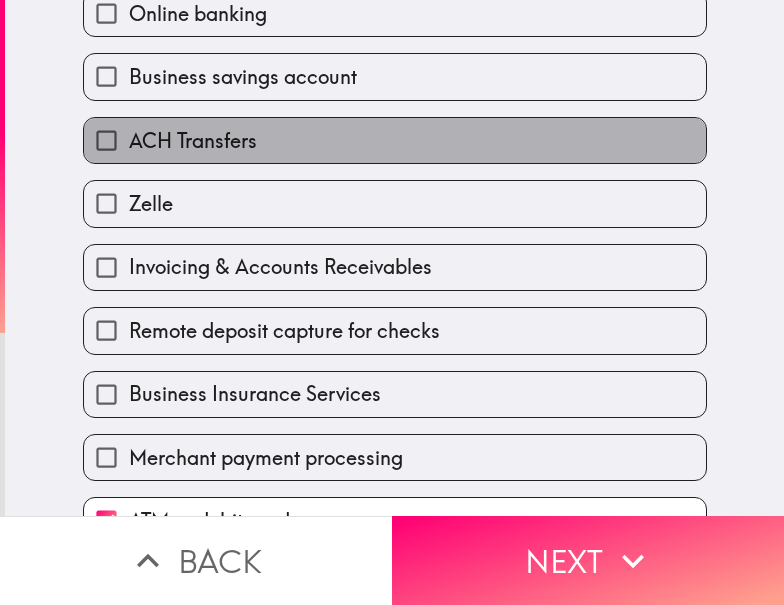 click on "ACH Transfers" at bounding box center [193, 141] 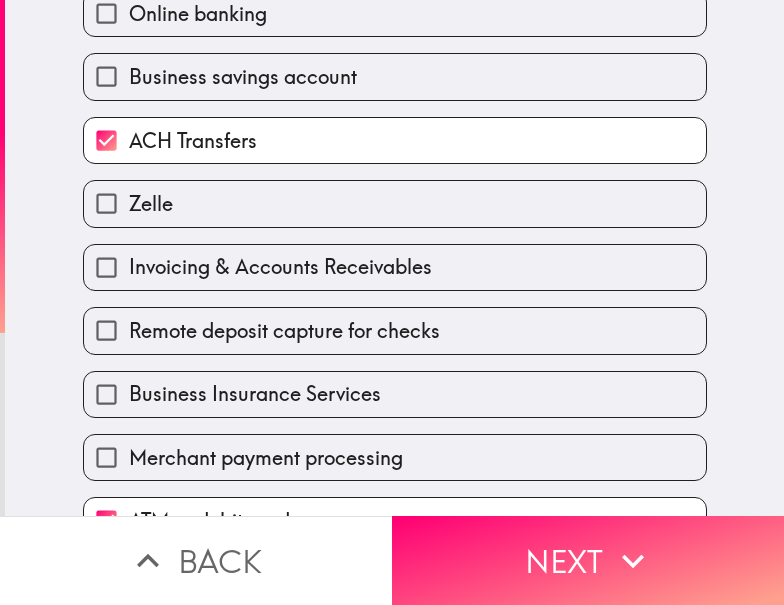 scroll, scrollTop: 107, scrollLeft: 0, axis: vertical 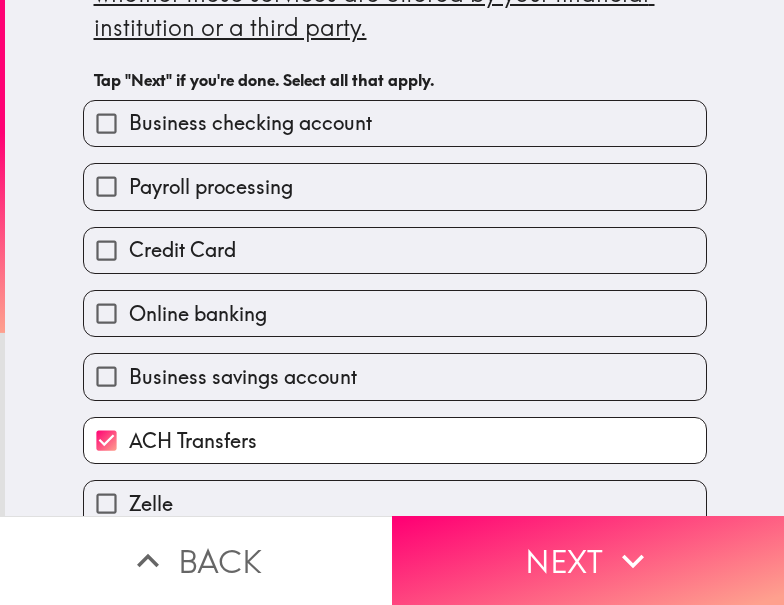 click on "Business checking account" at bounding box center [395, 123] 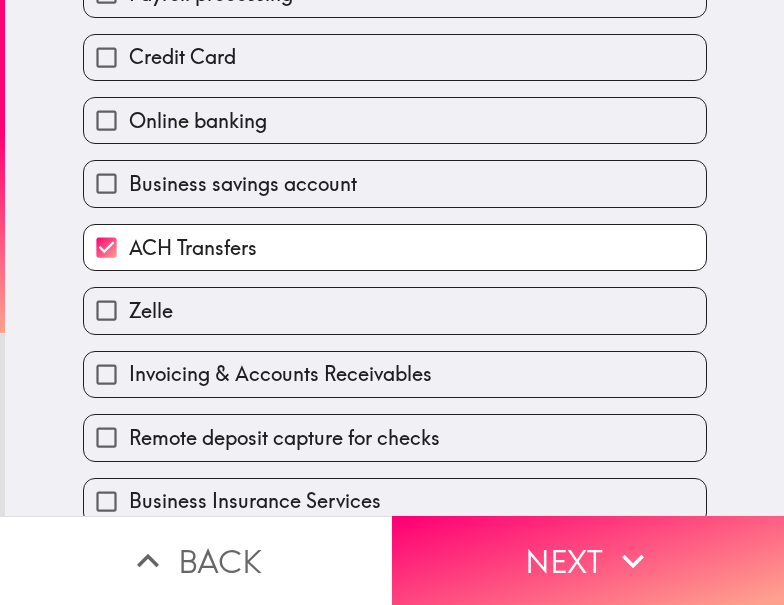 scroll, scrollTop: 400, scrollLeft: 0, axis: vertical 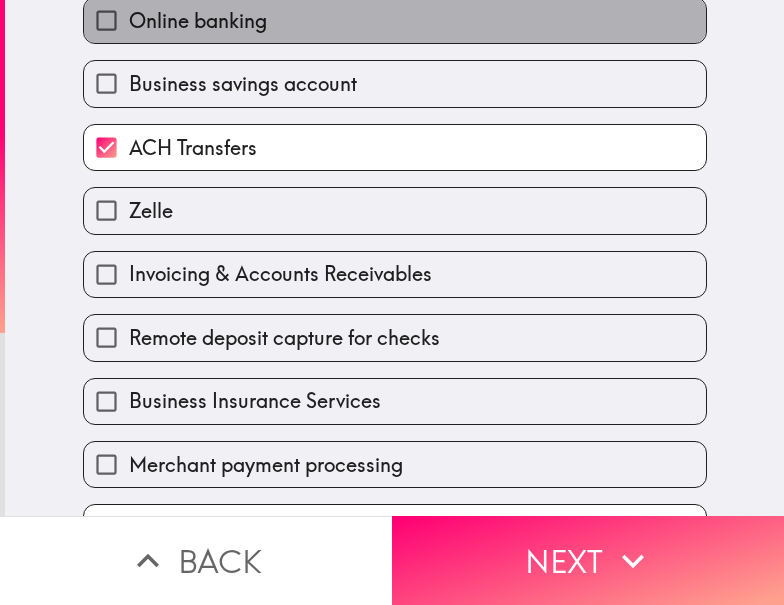 click on "Online banking" at bounding box center [395, 20] 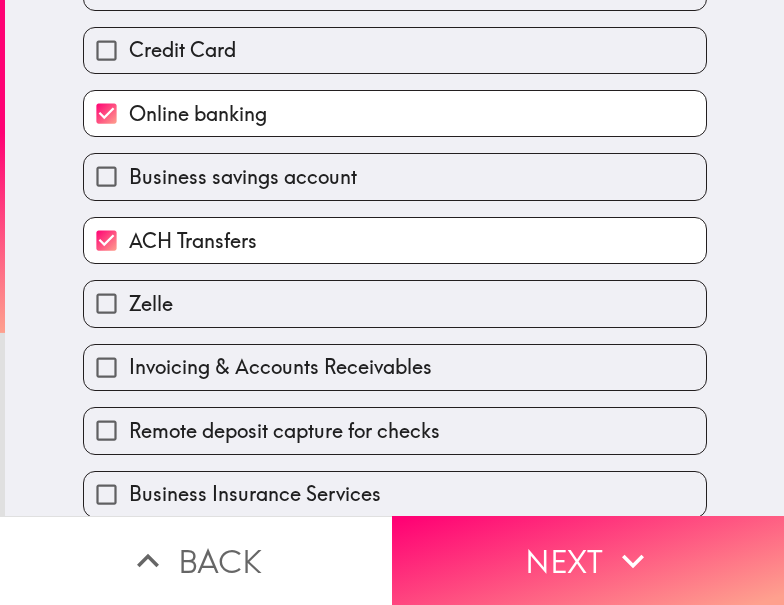 scroll, scrollTop: 507, scrollLeft: 0, axis: vertical 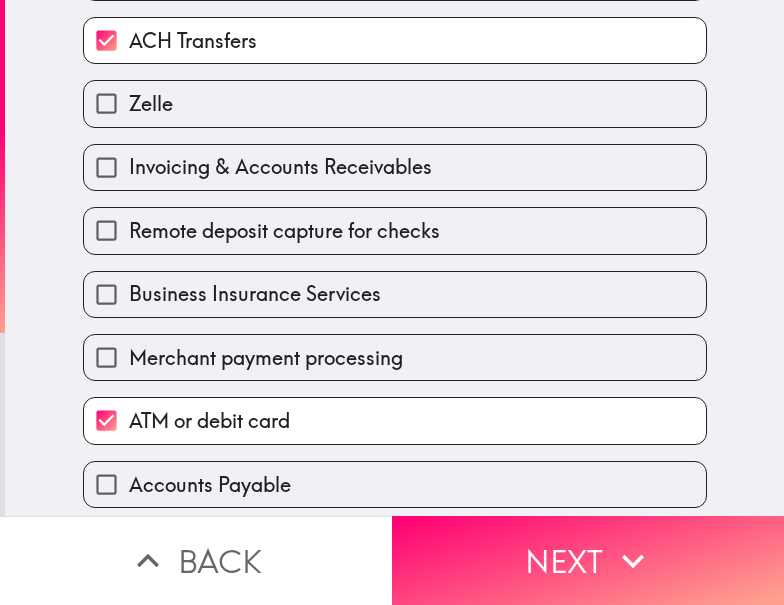 click on "Invoicing & Accounts Receivables" at bounding box center (395, 167) 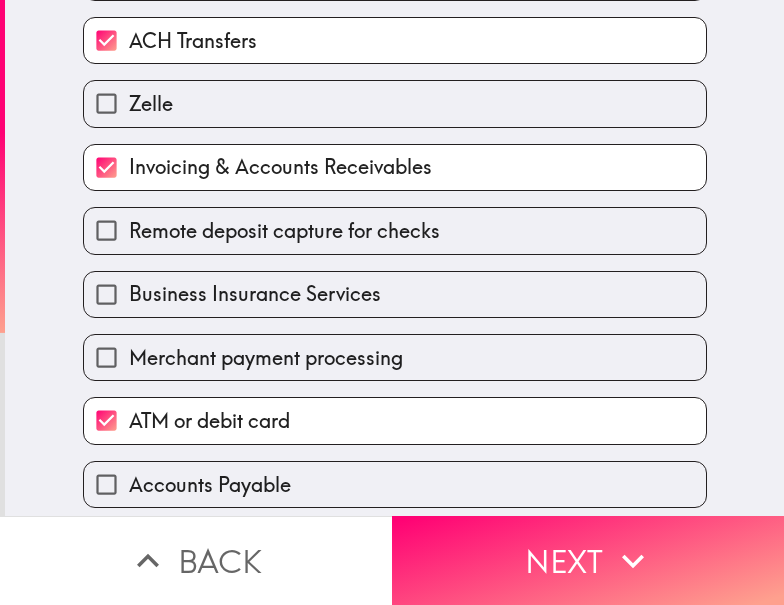 click on "Remote deposit capture for checks" at bounding box center (284, 231) 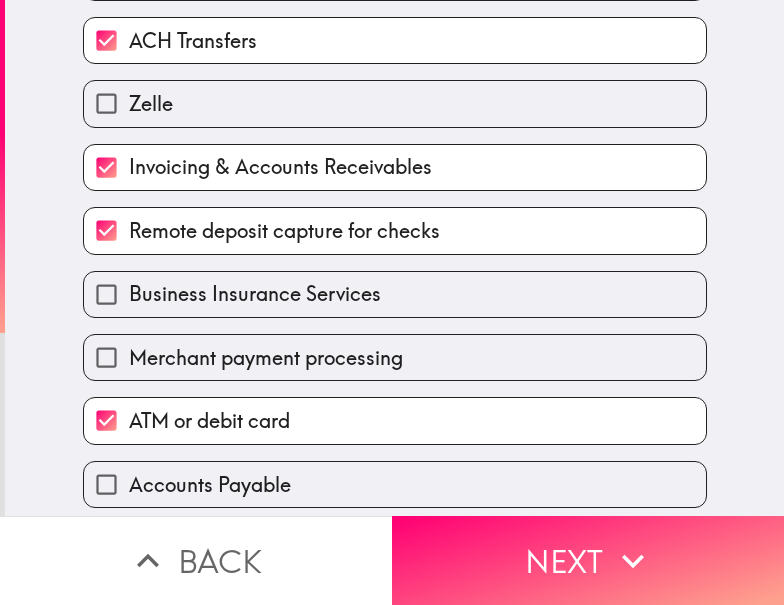 click on "Business Insurance Services" at bounding box center (255, 294) 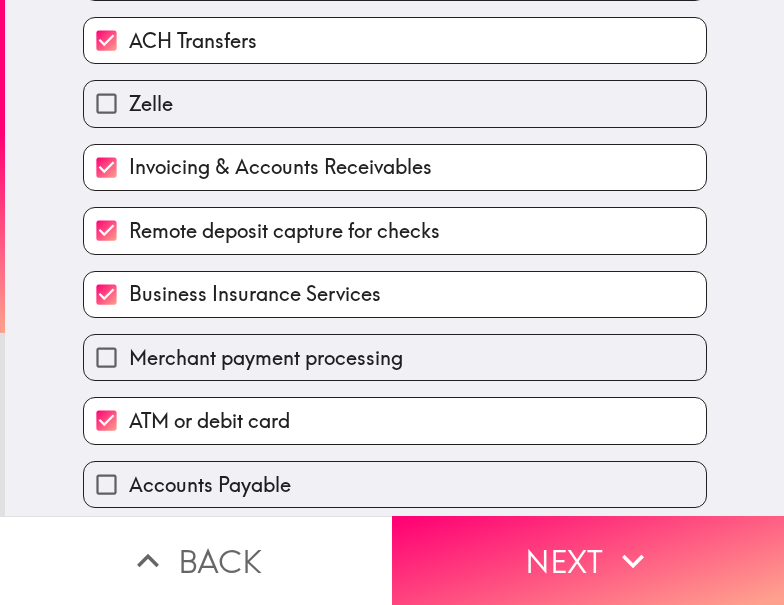 click on "Remote deposit capture for checks" at bounding box center [284, 231] 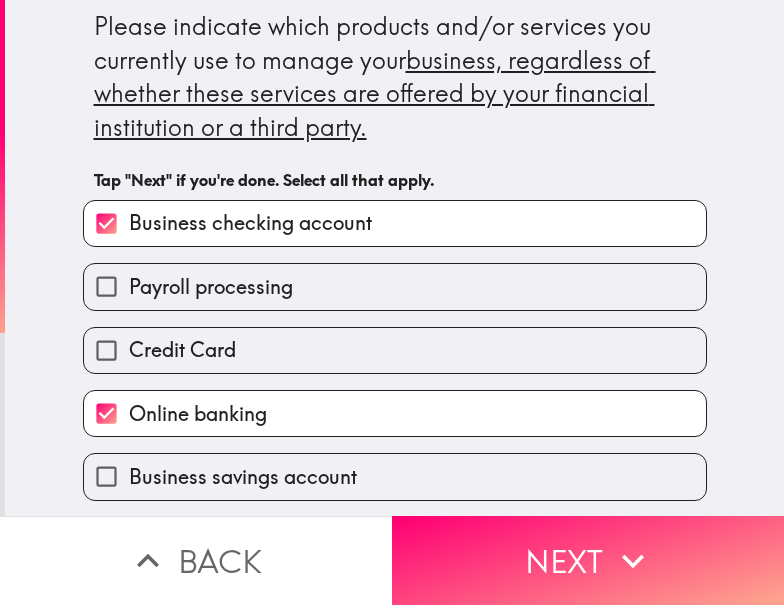 scroll, scrollTop: 107, scrollLeft: 0, axis: vertical 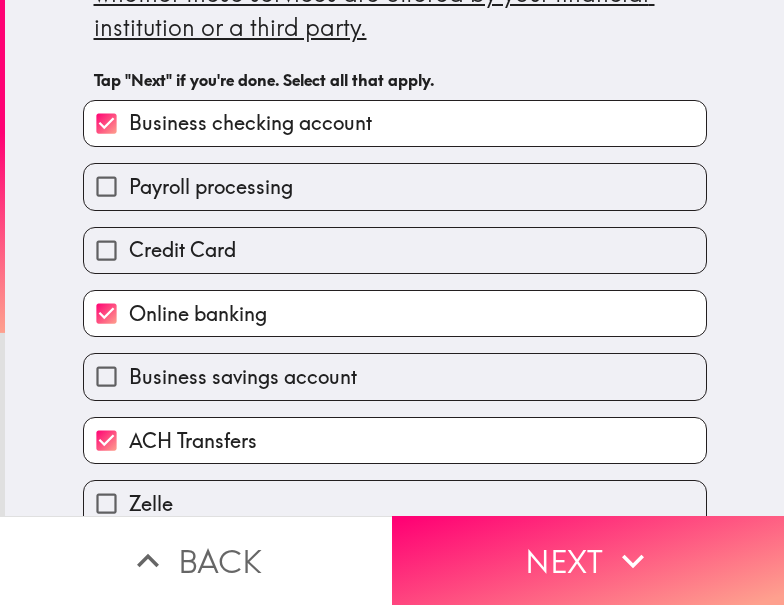 click on "Business savings account" at bounding box center [395, 376] 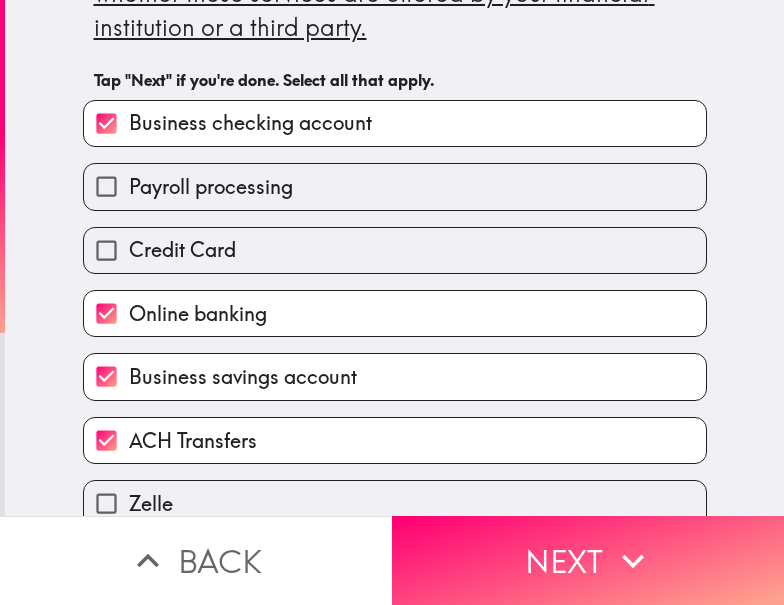 click on "Payroll processing" at bounding box center [211, 187] 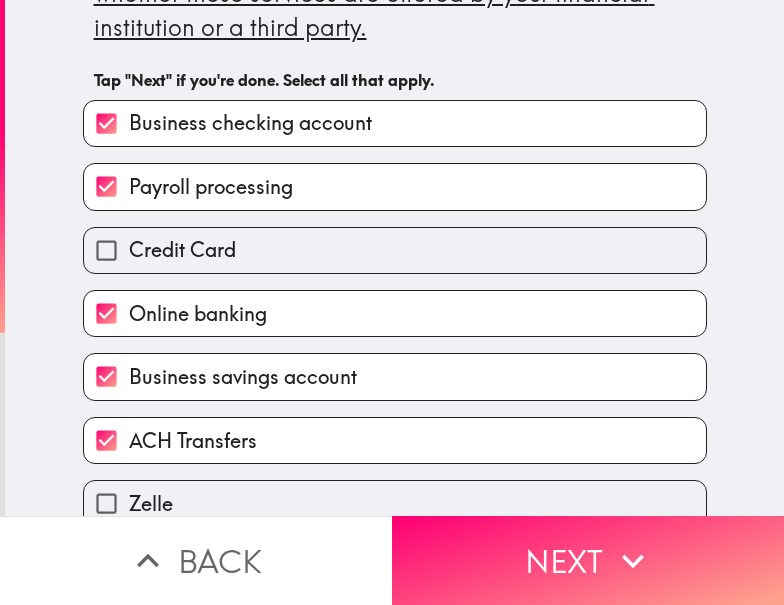 click on "Please indicate which products and/or services you currently use to manage your  business, regardless of whether these services are offered by your financial institution or a third party." at bounding box center (395, -23) 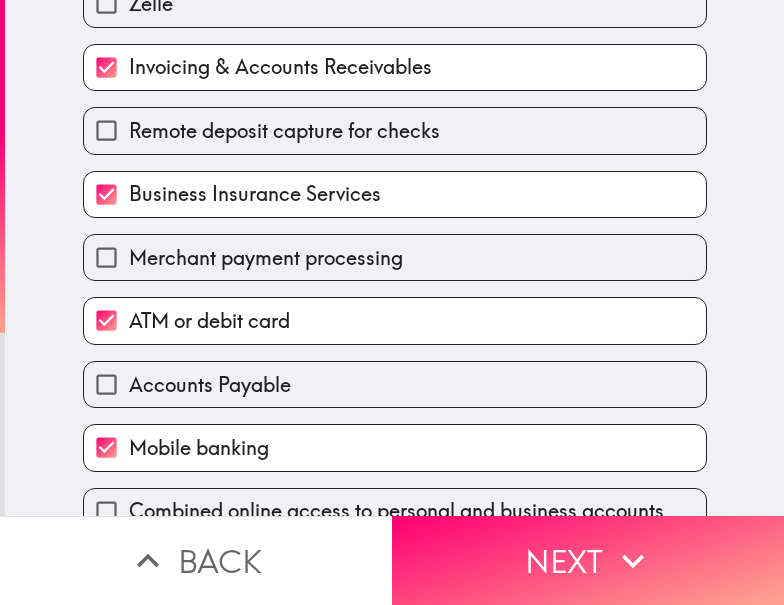 scroll, scrollTop: 707, scrollLeft: 0, axis: vertical 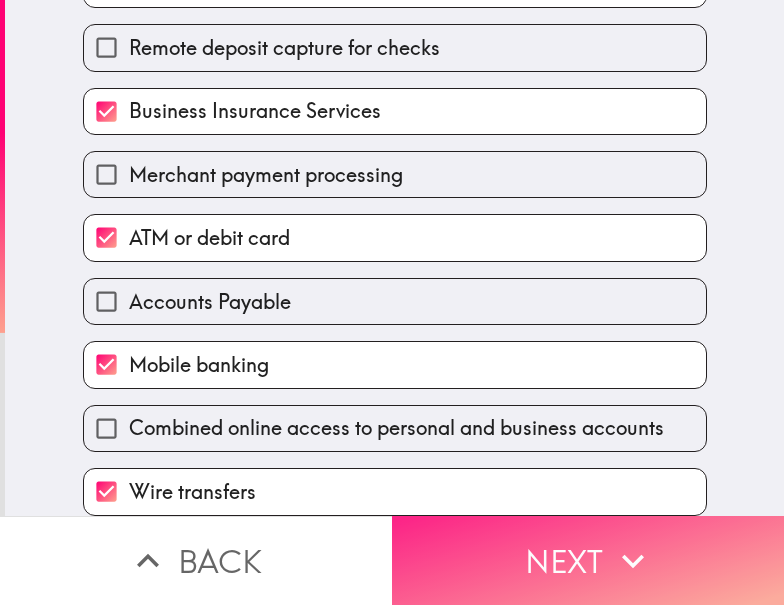 click 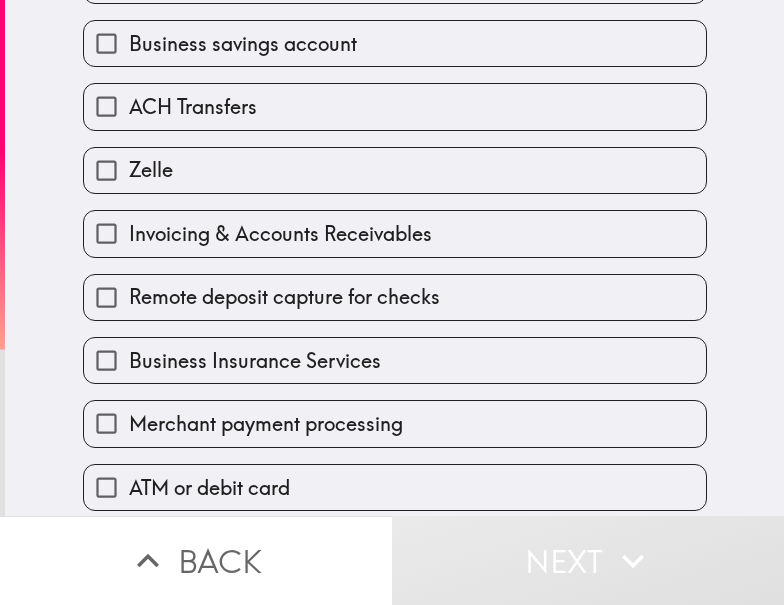 scroll, scrollTop: 107, scrollLeft: 0, axis: vertical 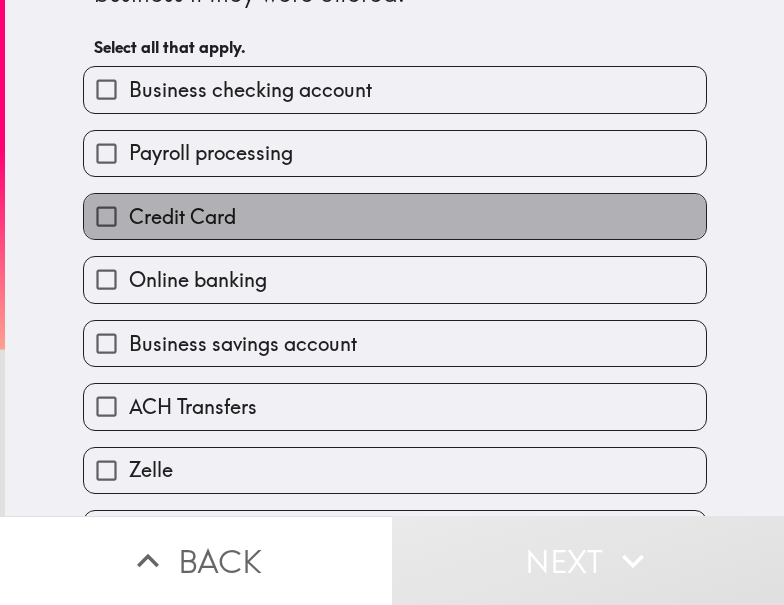 click on "Credit Card" at bounding box center (395, 216) 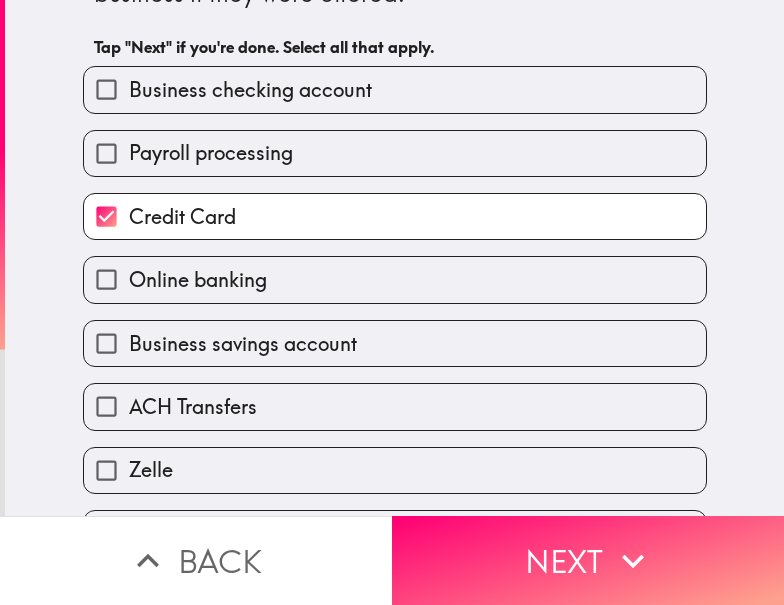 drag, startPoint x: 575, startPoint y: 519, endPoint x: 780, endPoint y: 525, distance: 205.08778 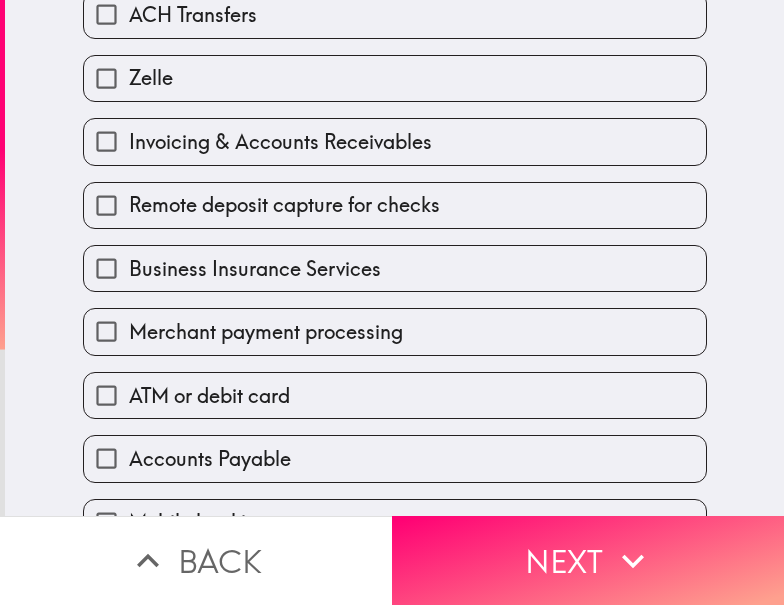 scroll, scrollTop: 0, scrollLeft: 0, axis: both 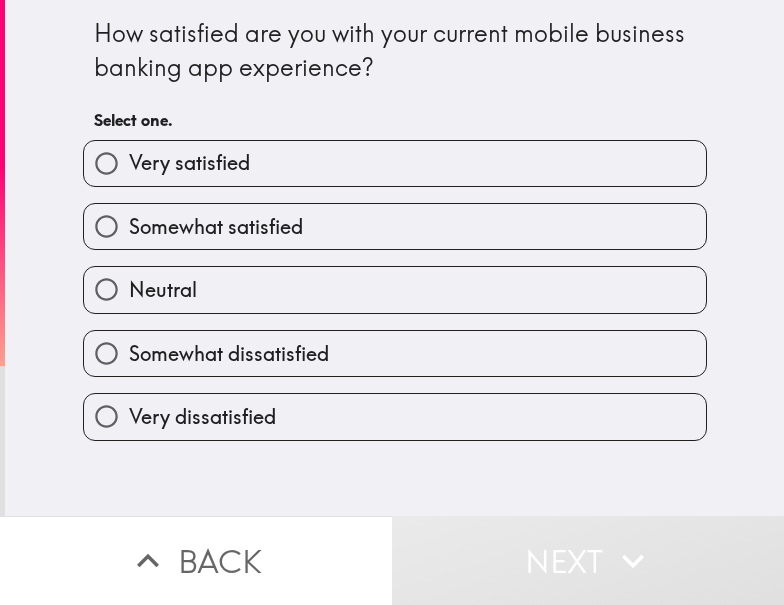 click on "Somewhat satisfied" at bounding box center (395, 226) 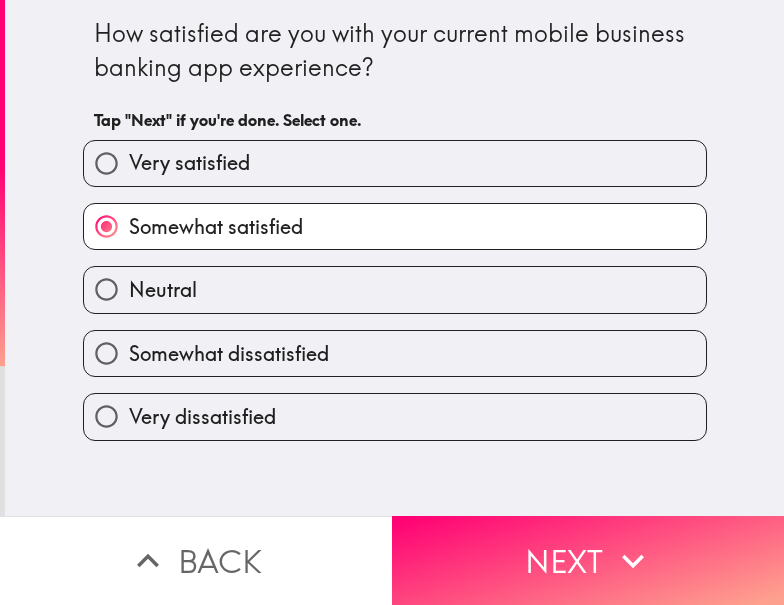 click on "How satisfied are you with your current mobile business banking app experience? Tap "Next" if you're done.   Select one. Very satisfied Somewhat satisfied Neutral Somewhat dissatisfied Very dissatisfied" at bounding box center [394, 258] 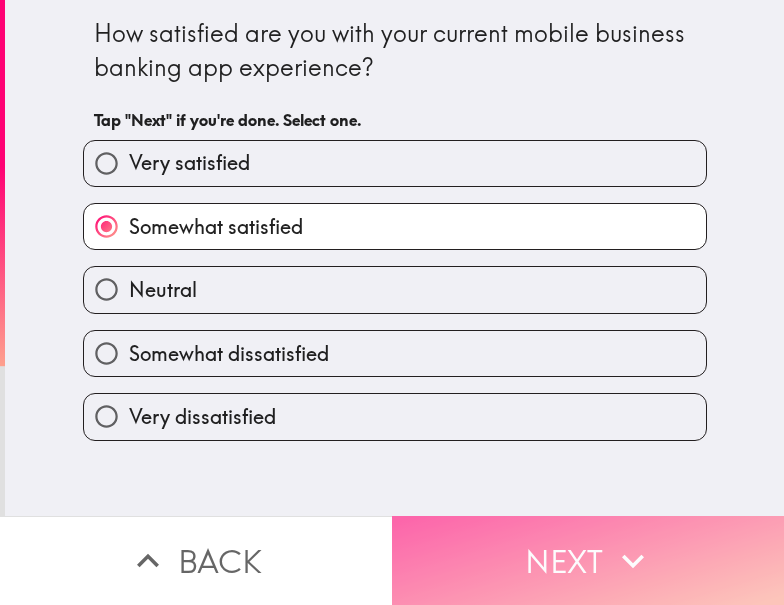 click on "Next" at bounding box center (588, 560) 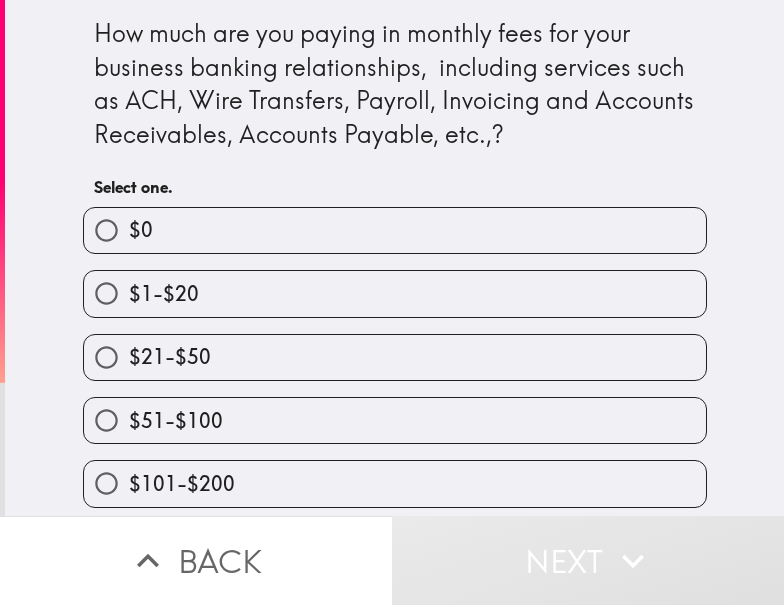 drag, startPoint x: 305, startPoint y: 417, endPoint x: 319, endPoint y: 421, distance: 14.56022 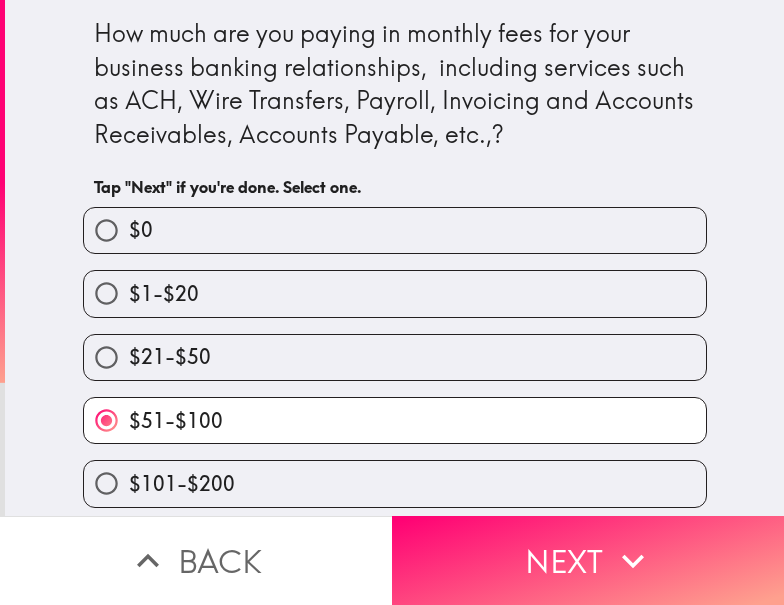 click on "Back" at bounding box center [196, 560] 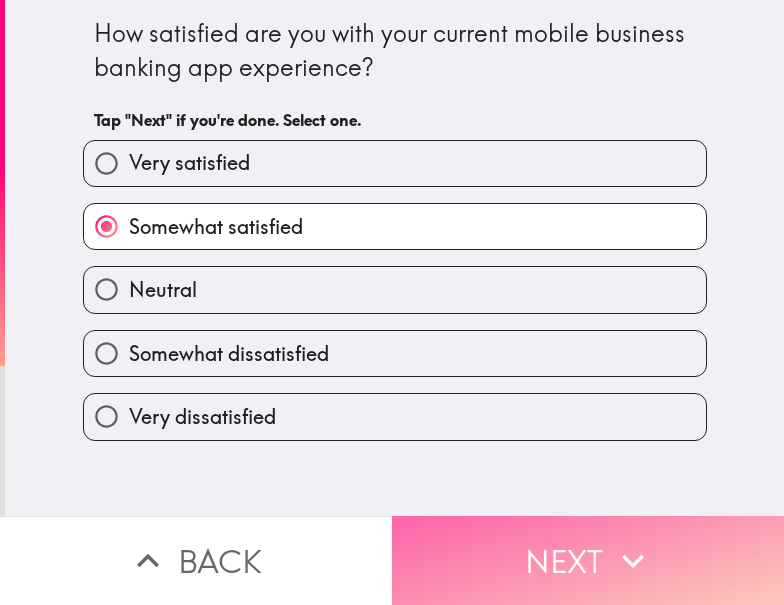 click on "Next" at bounding box center [588, 560] 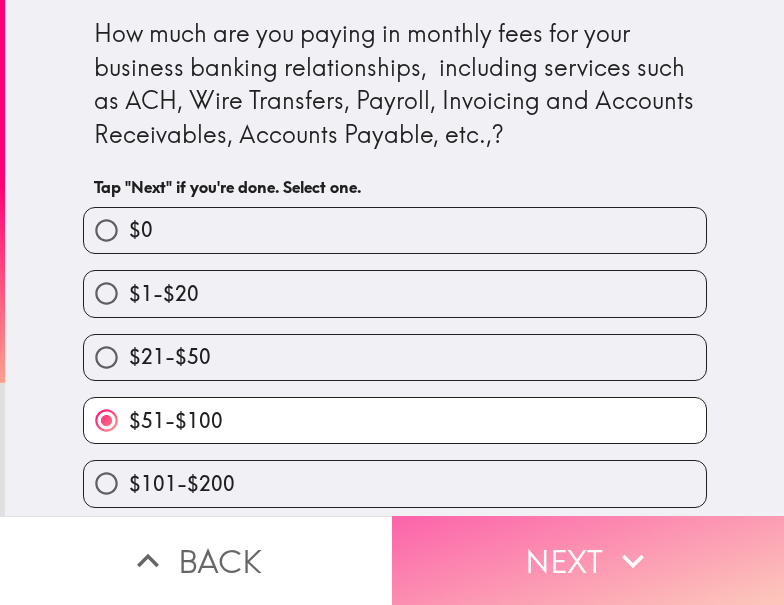 click on "Next" at bounding box center (588, 560) 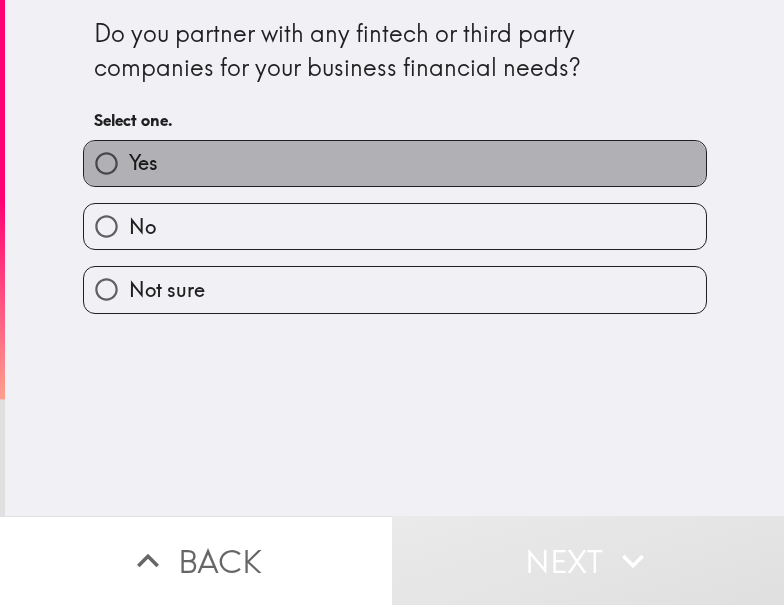 click on "Yes" at bounding box center (395, 163) 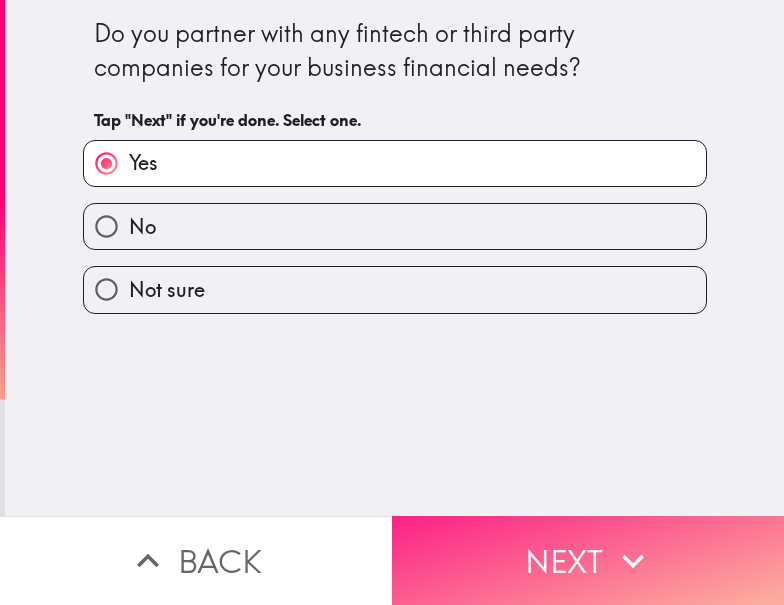 click on "Next" at bounding box center (588, 560) 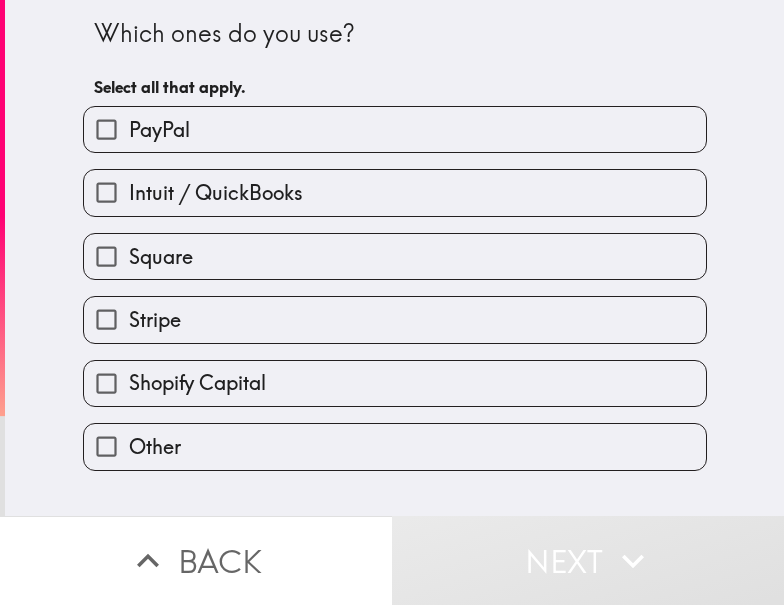 click on "Stripe" at bounding box center [395, 319] 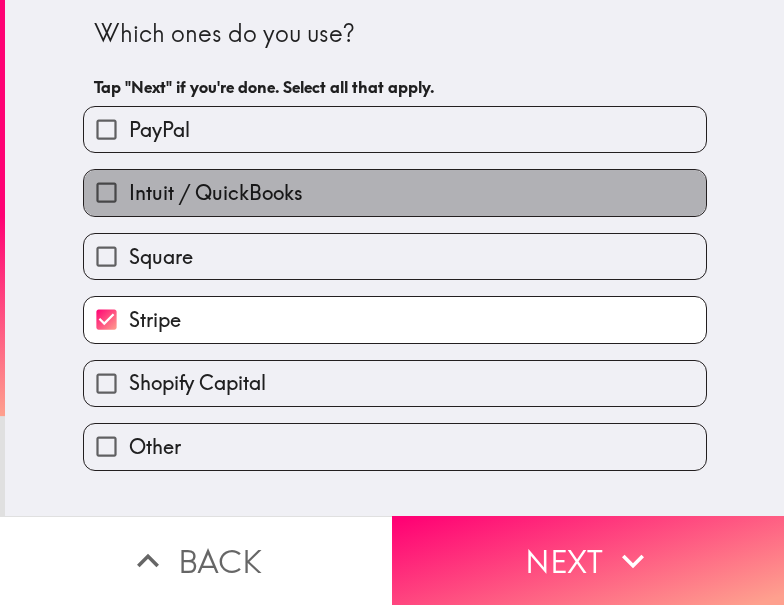 click on "Intuit / QuickBooks" at bounding box center (395, 192) 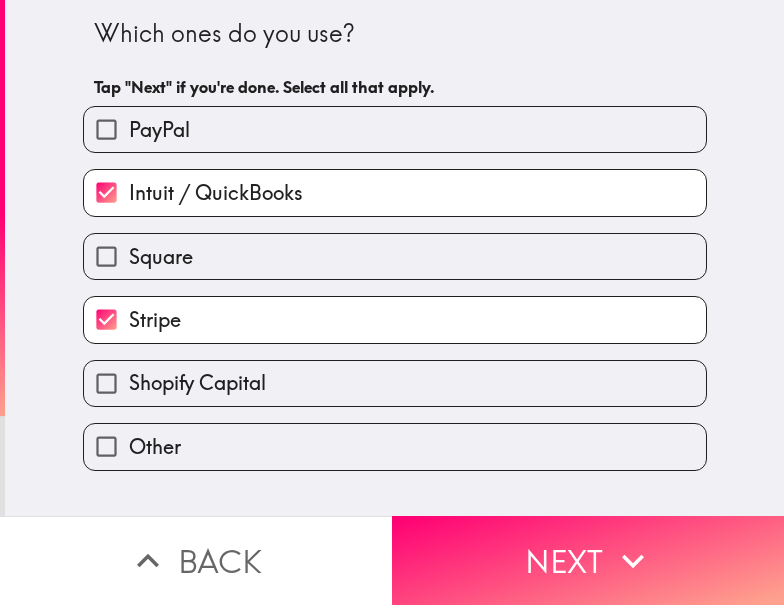 click on "PayPal" at bounding box center [159, 130] 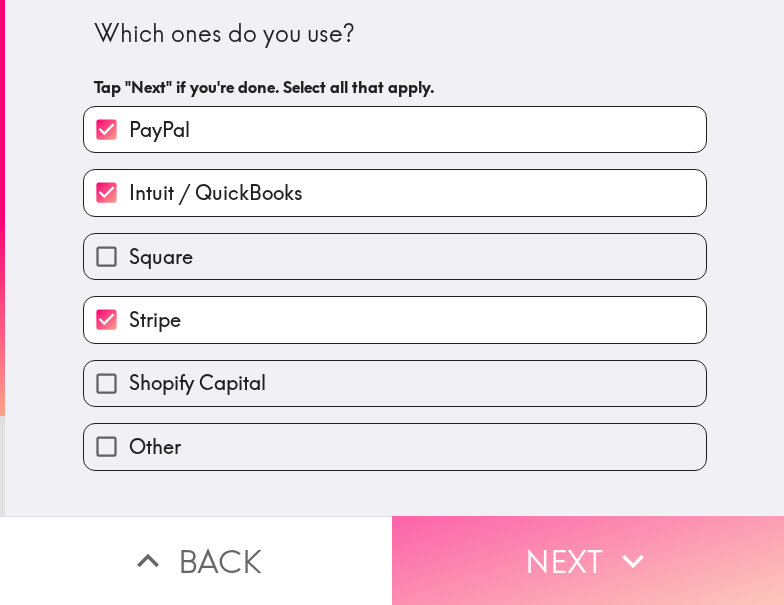 click on "Next" at bounding box center (588, 560) 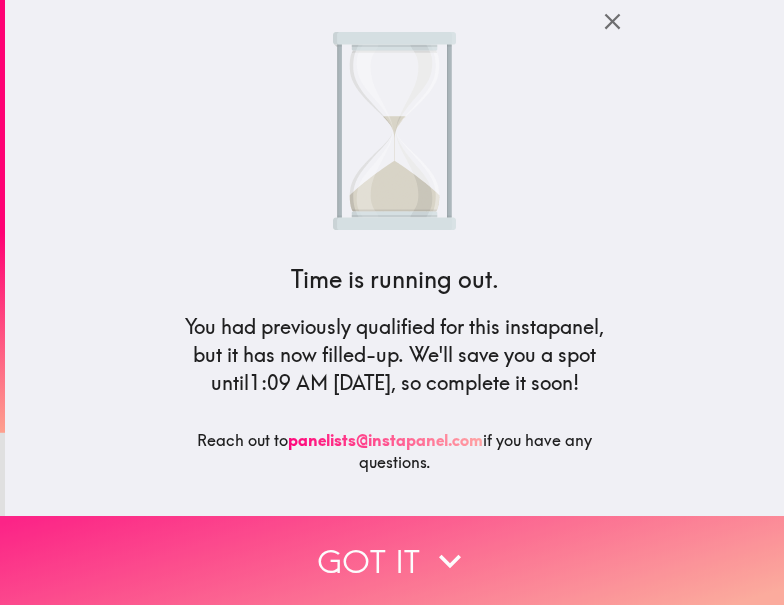 click on "Got it" at bounding box center (392, 560) 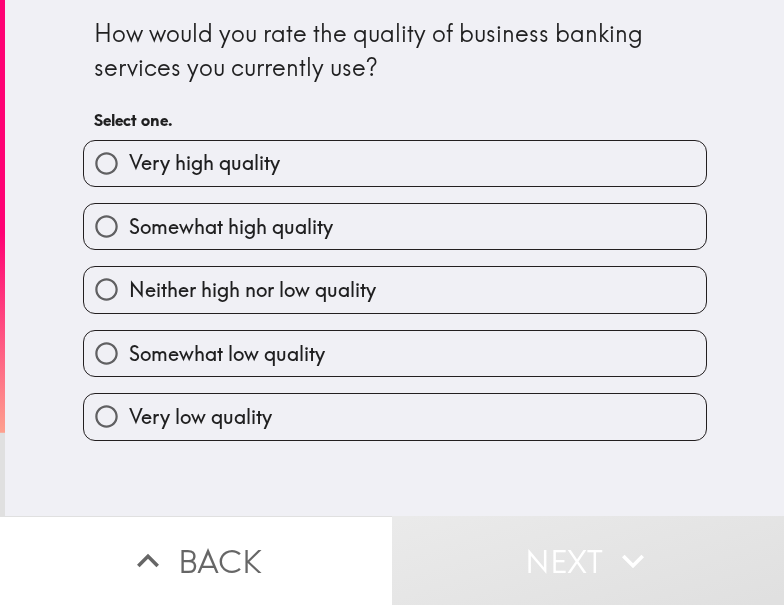 click on "Somewhat high quality" at bounding box center [231, 227] 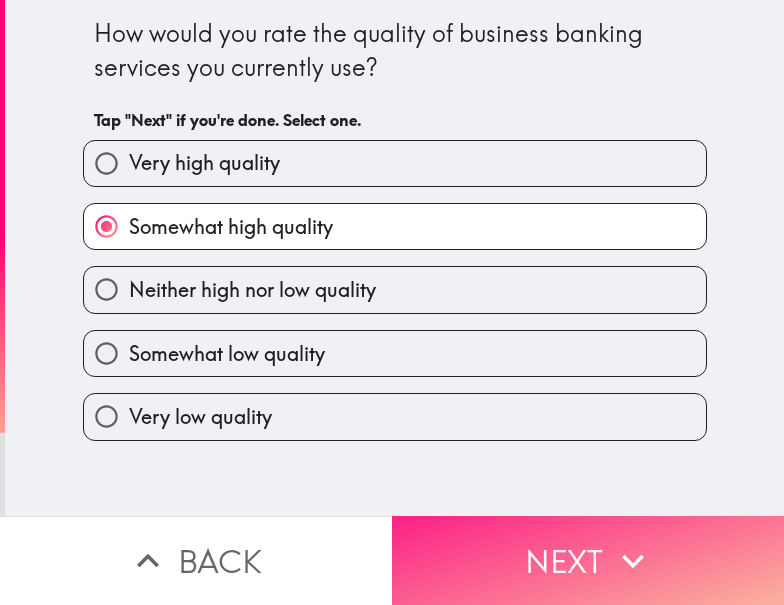 click on "Next" at bounding box center (588, 560) 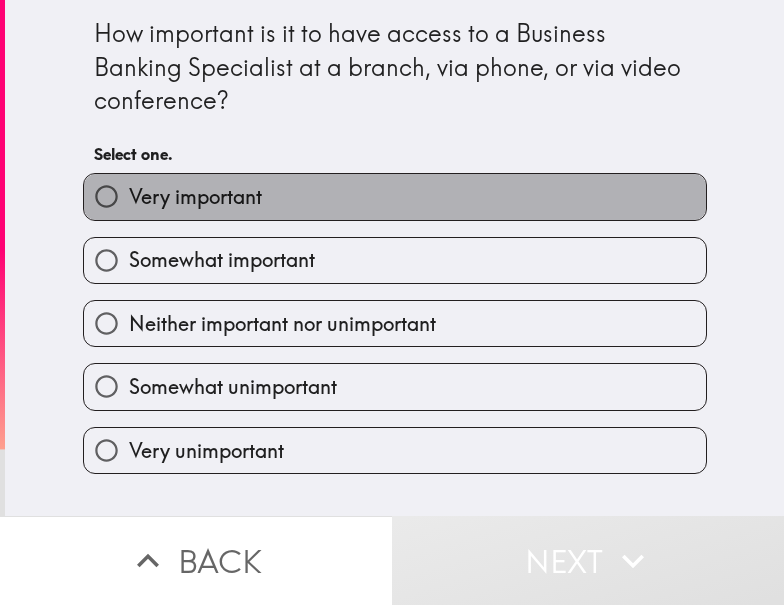 drag, startPoint x: 318, startPoint y: 197, endPoint x: 759, endPoint y: 251, distance: 444.29382 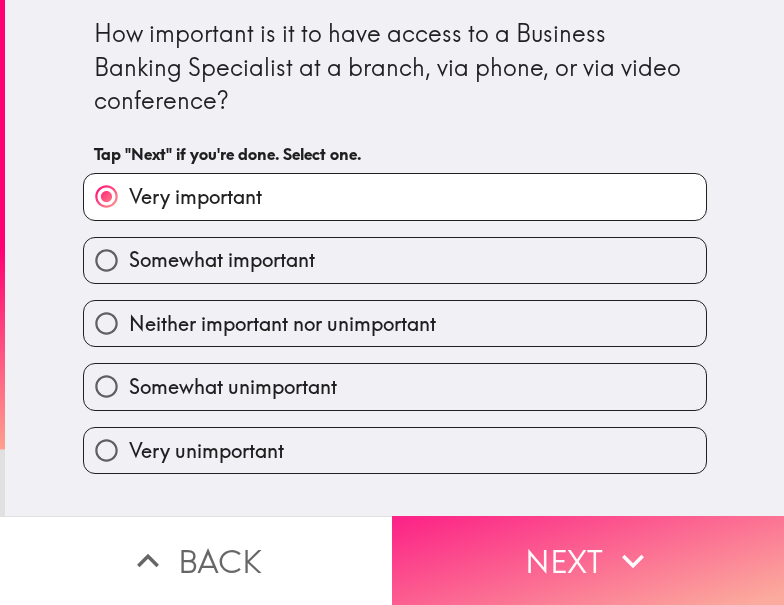 drag, startPoint x: 638, startPoint y: 535, endPoint x: 757, endPoint y: 549, distance: 119.8207 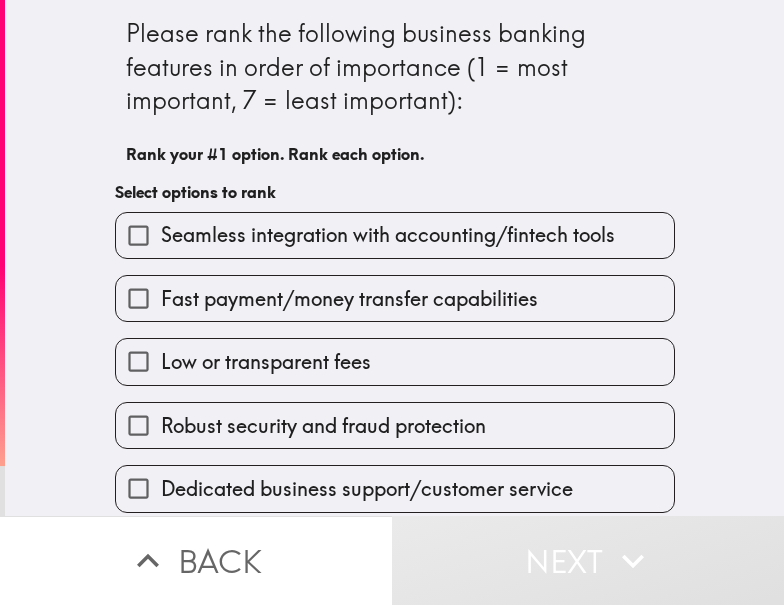 click on "Low or transparent fees" at bounding box center [387, 353] 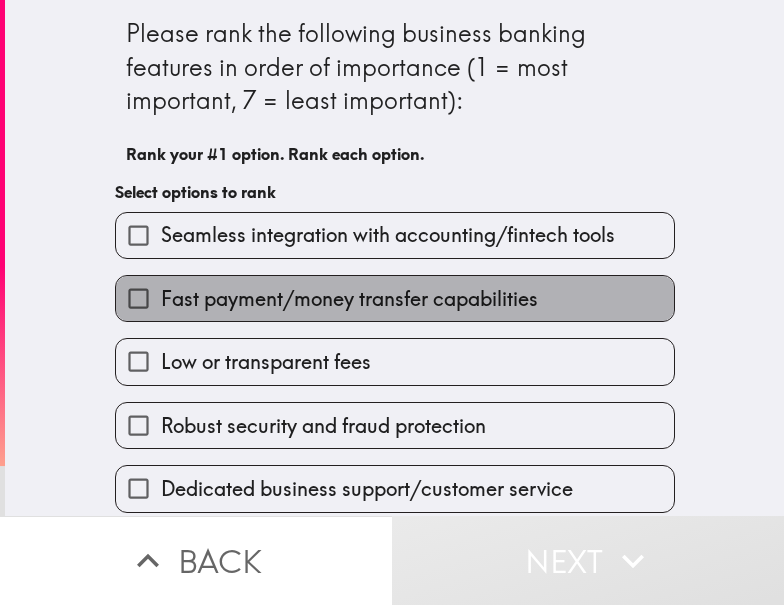 click on "Fast payment/money transfer capabilities" at bounding box center [349, 299] 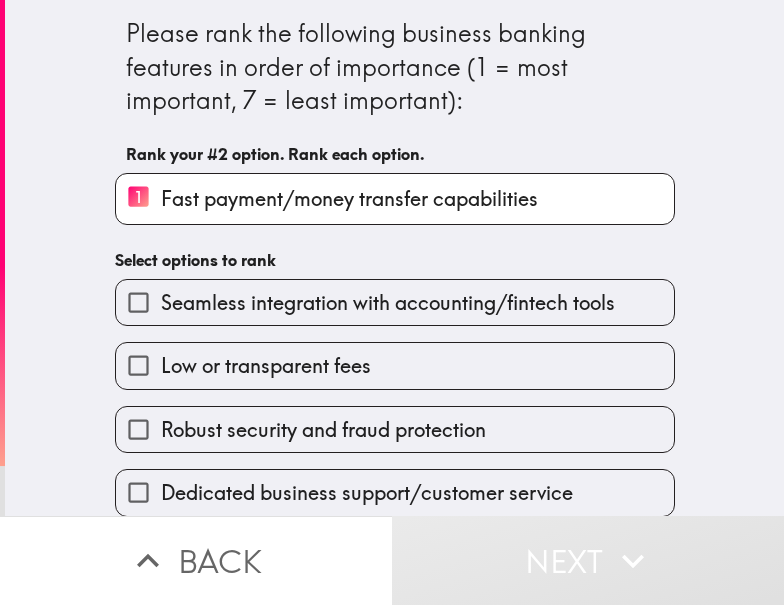 click on "Robust security and fraud protection" at bounding box center (395, 429) 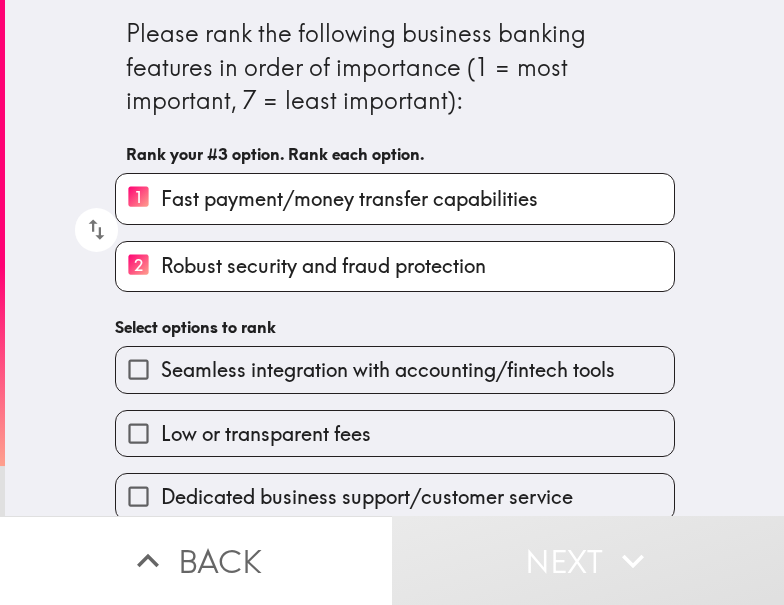 click on "Seamless integration with accounting/fintech tools" at bounding box center (395, 369) 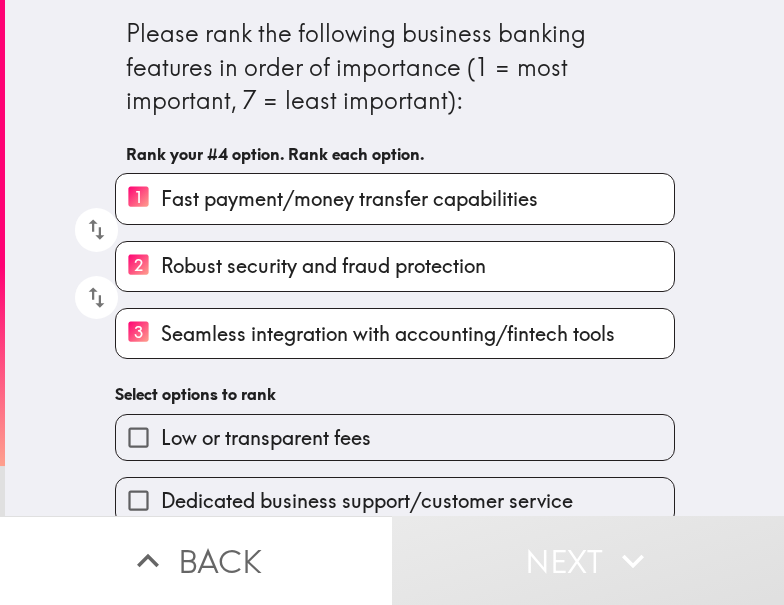 click on "Low or transparent fees" at bounding box center (395, 437) 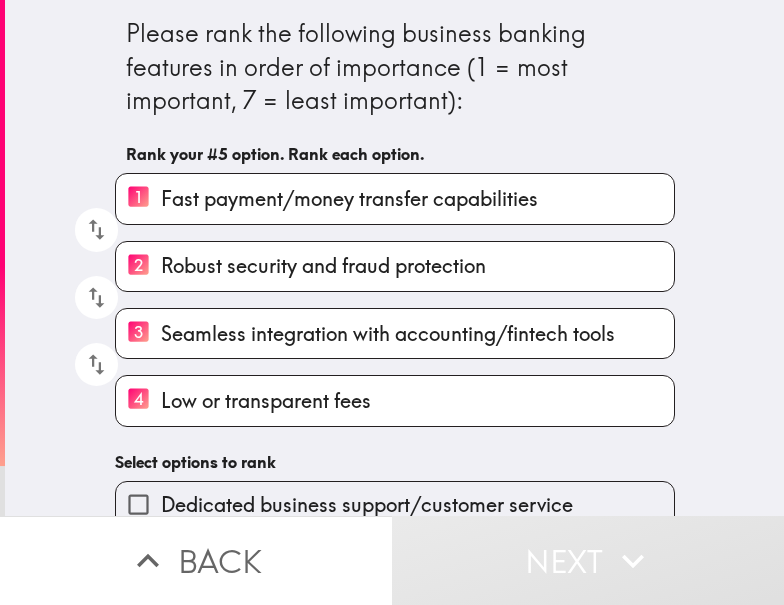 scroll, scrollTop: 157, scrollLeft: 0, axis: vertical 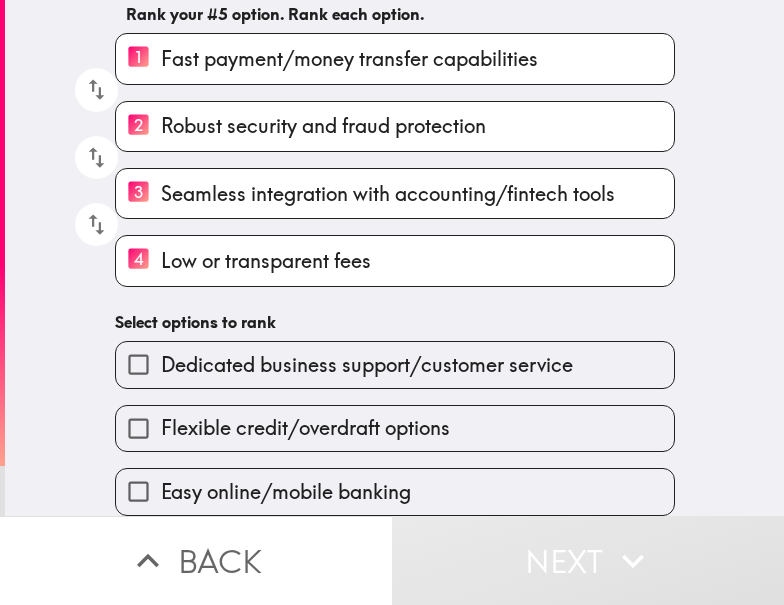 click on "Dedicated business support/customer service" at bounding box center [367, 365] 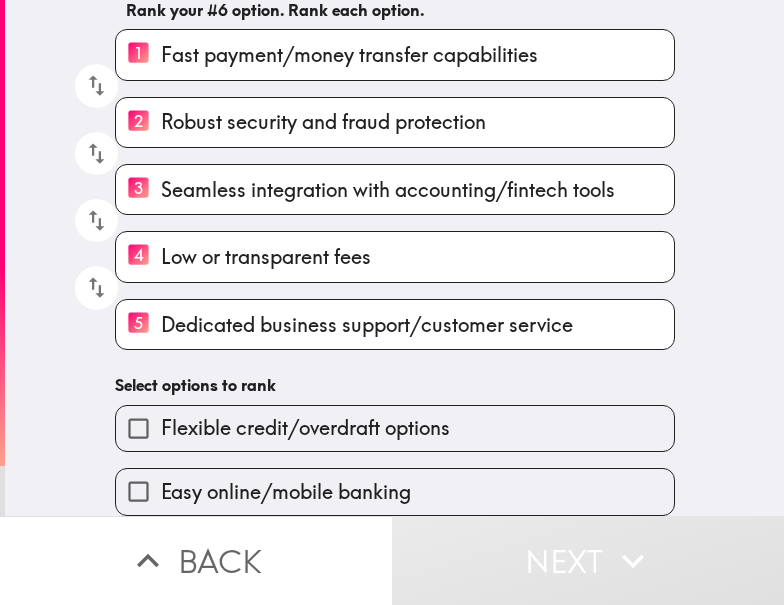 click on "Easy online/mobile banking" at bounding box center (387, 483) 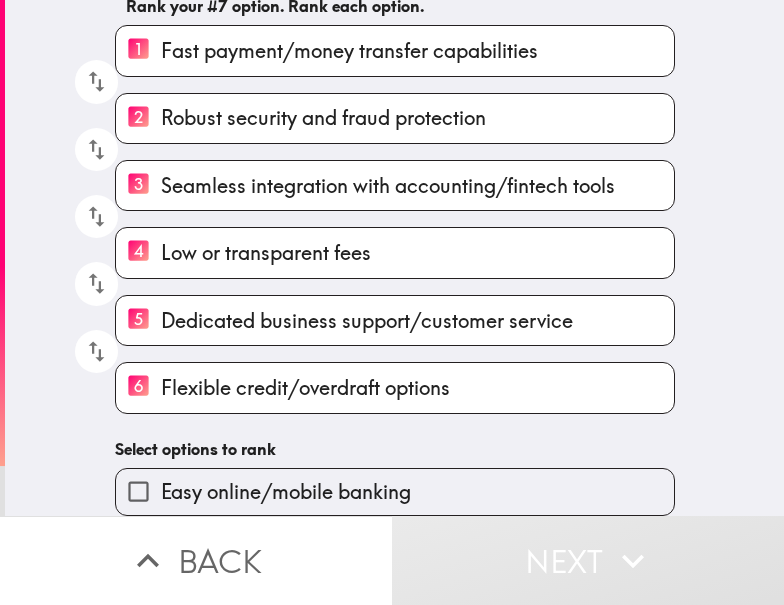click on "Easy online/mobile banking" at bounding box center [286, 492] 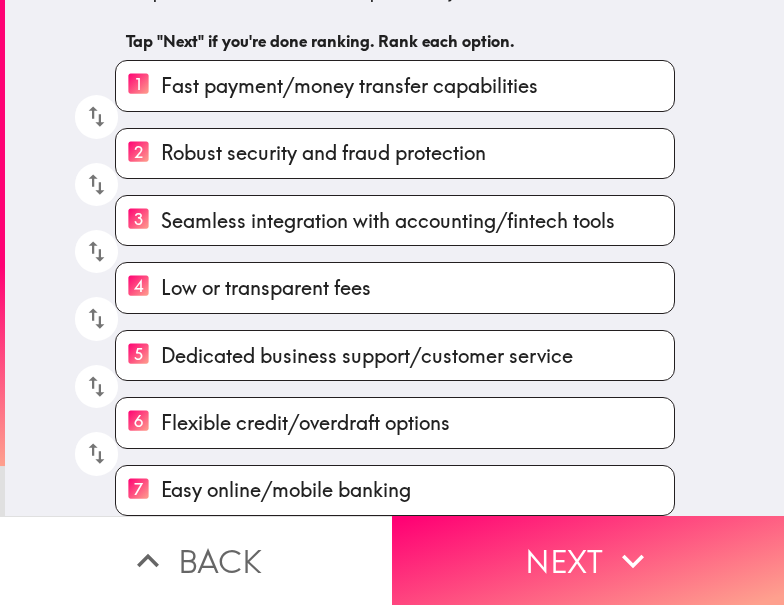 scroll, scrollTop: 130, scrollLeft: 0, axis: vertical 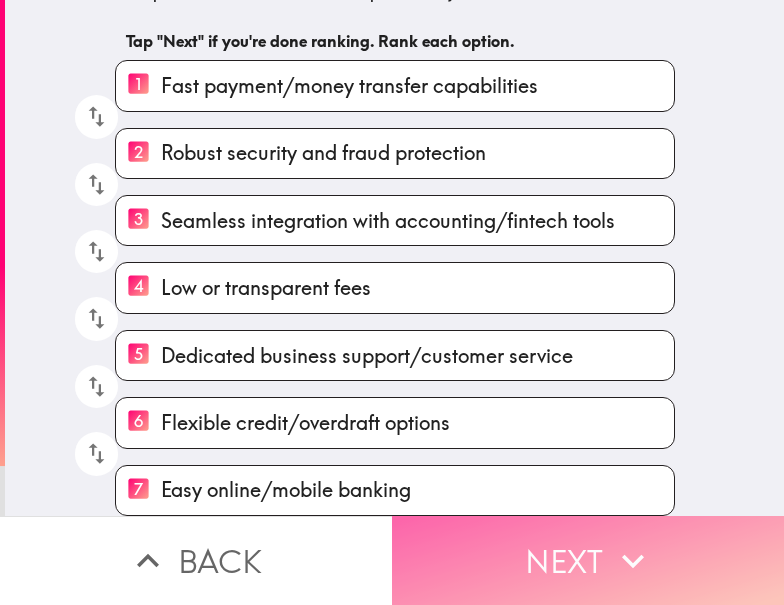 click on "Next" at bounding box center (588, 560) 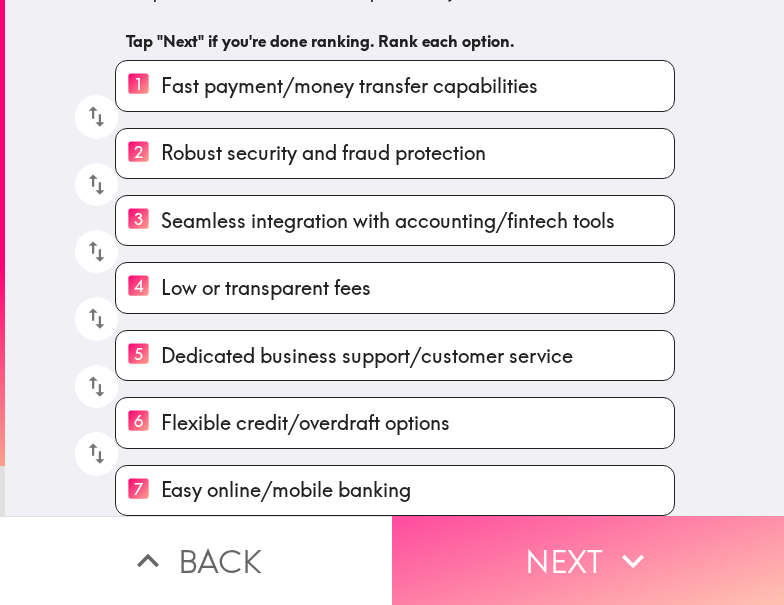scroll, scrollTop: 0, scrollLeft: 0, axis: both 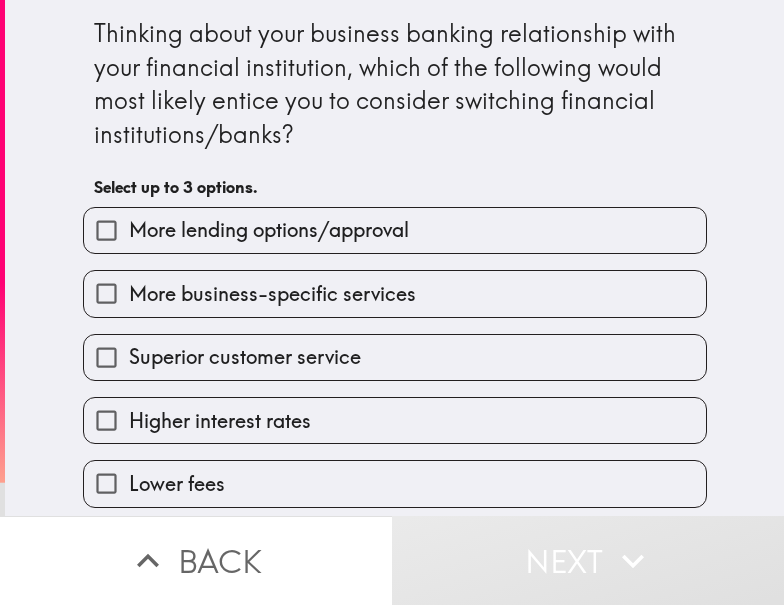 click on "More business-specific services" at bounding box center [395, 293] 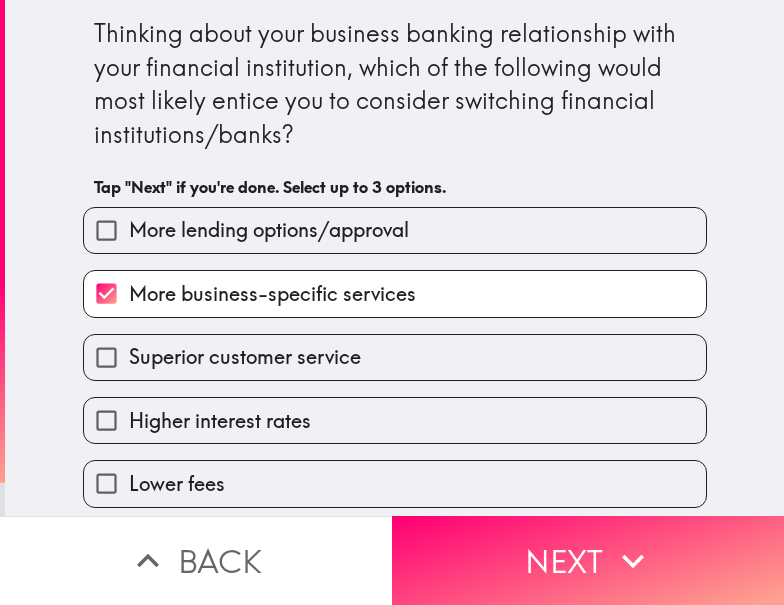 click on "Higher interest rates" at bounding box center (395, 420) 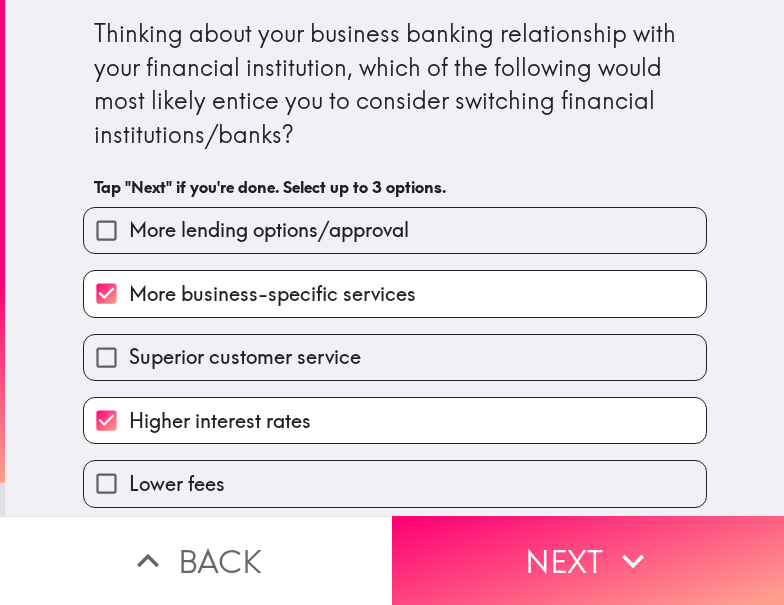 drag, startPoint x: 345, startPoint y: 364, endPoint x: 528, endPoint y: 373, distance: 183.22118 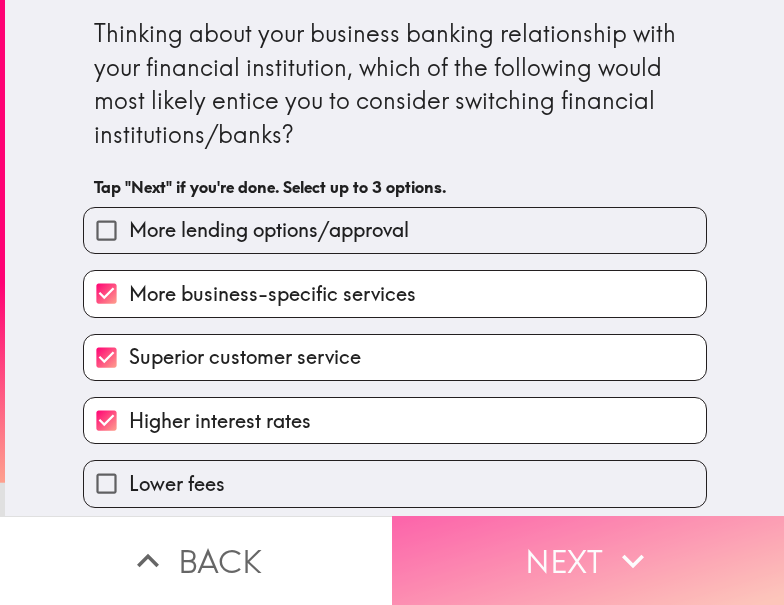 click on "Next" at bounding box center [588, 560] 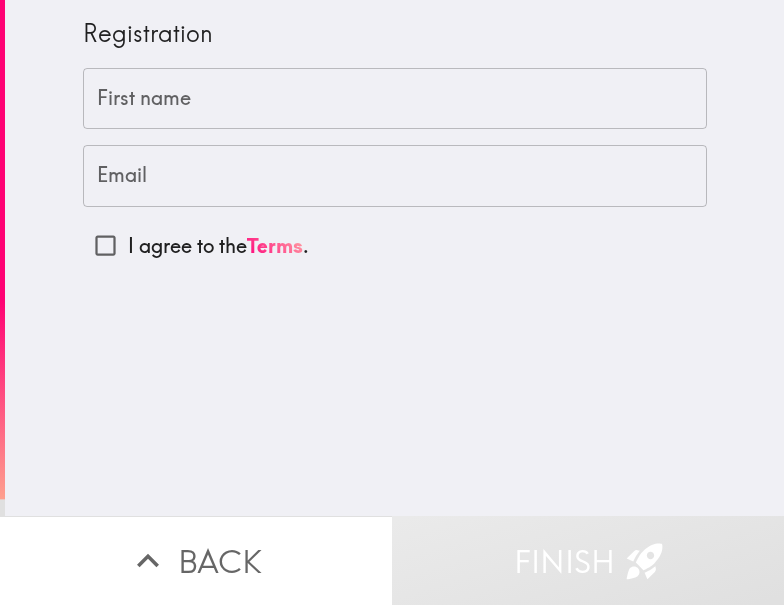 click on "First name" at bounding box center (395, 99) 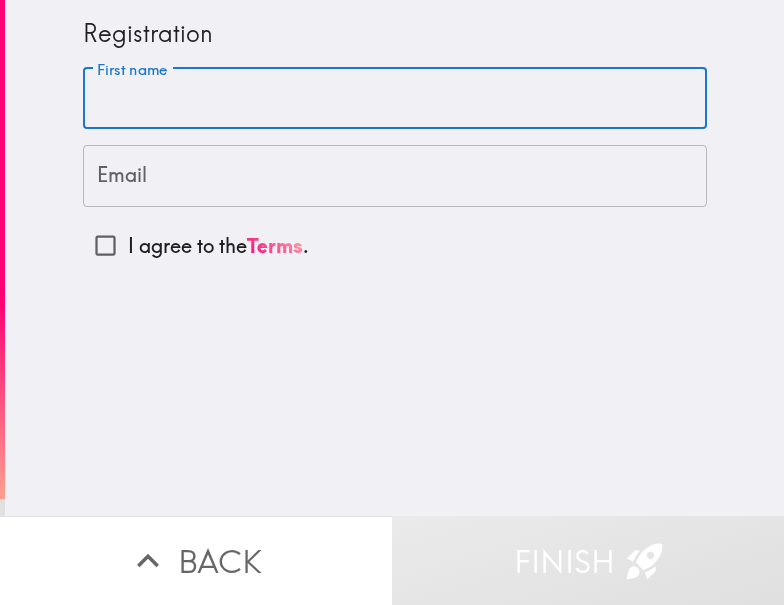 paste on "[FIRST] [LAST]" 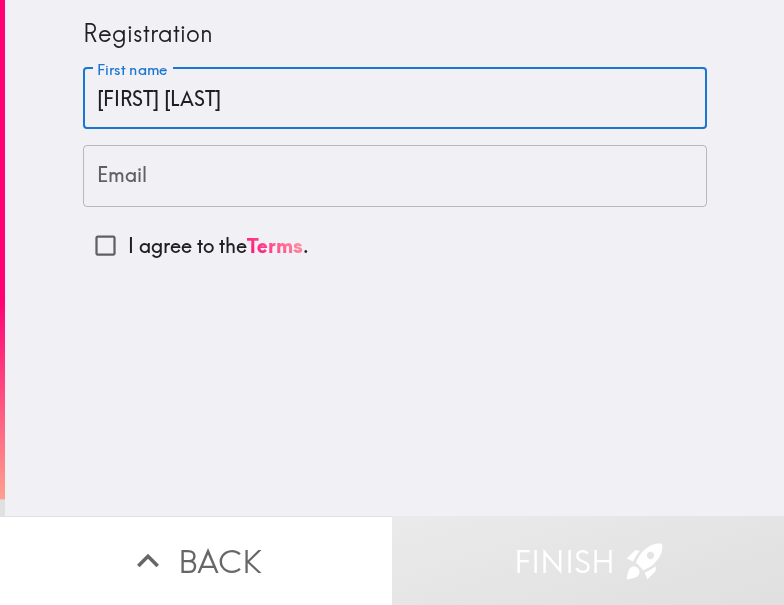 type on "[FIRST] [LAST]" 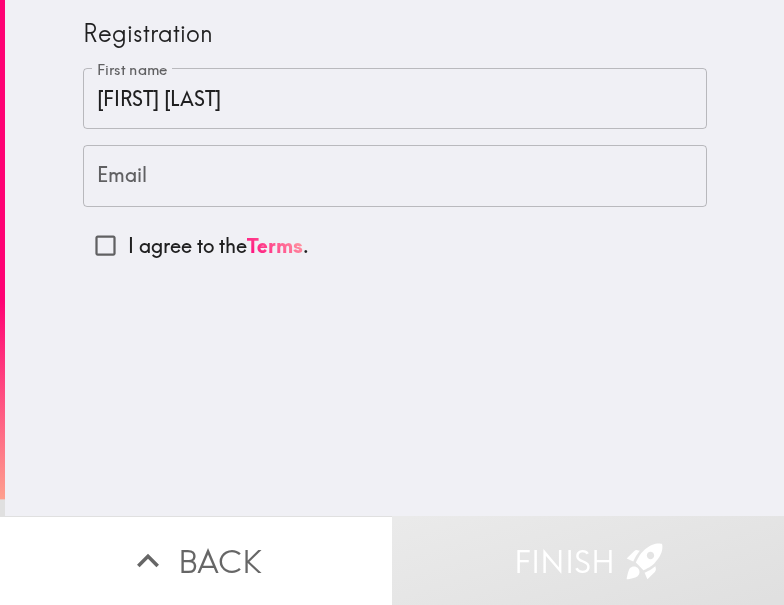 drag, startPoint x: 463, startPoint y: 43, endPoint x: 451, endPoint y: 47, distance: 12.649111 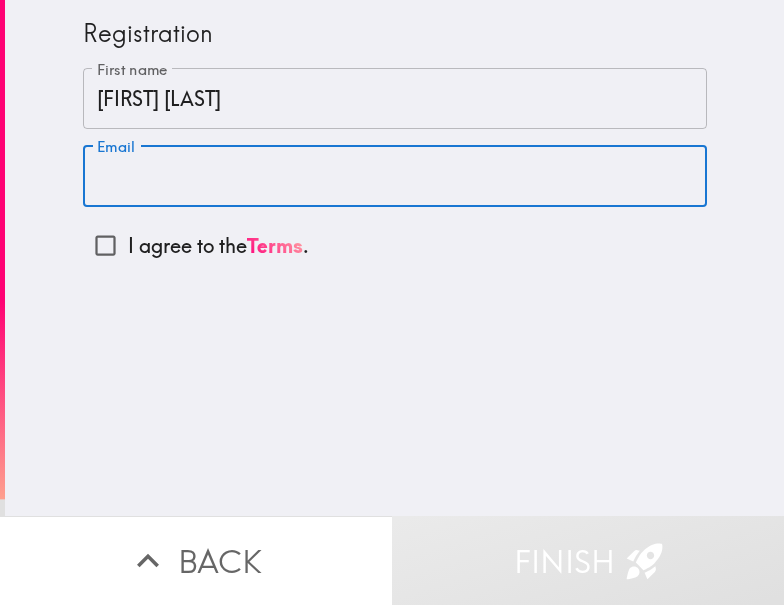 paste on "[EMAIL]" 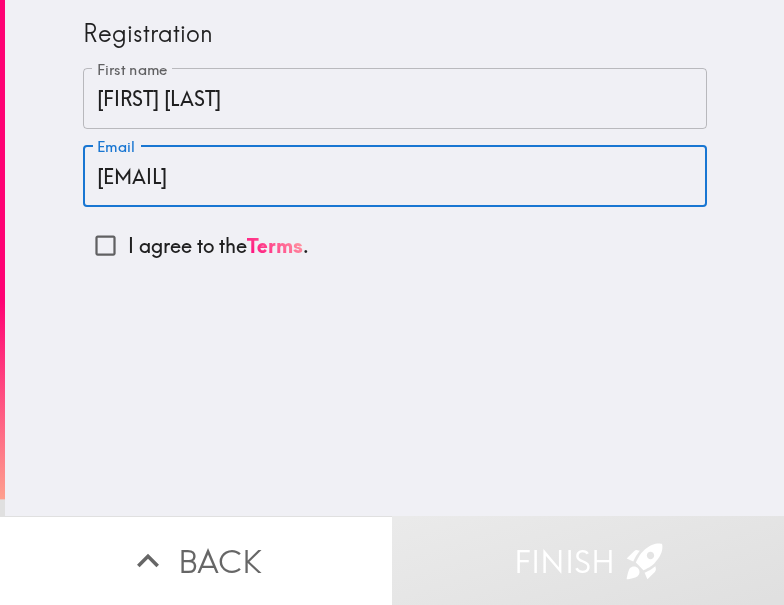 type on "[EMAIL]" 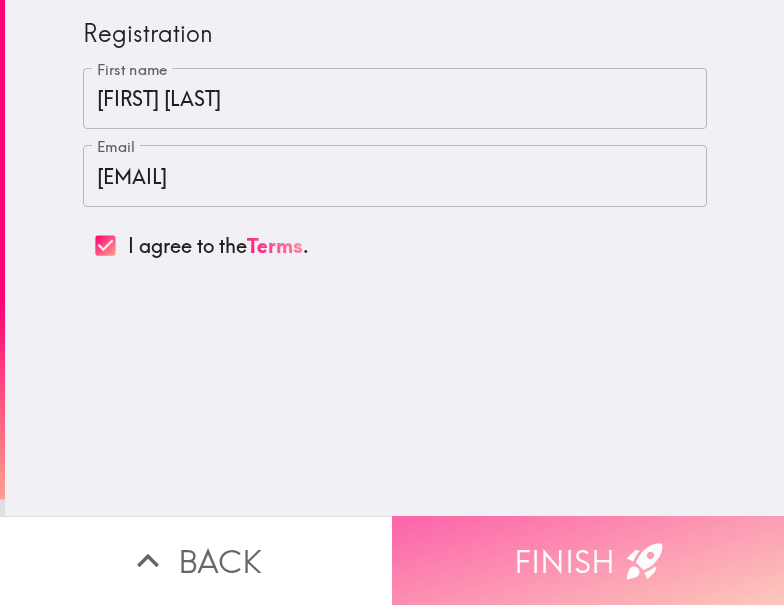 click on "Finish" at bounding box center (588, 560) 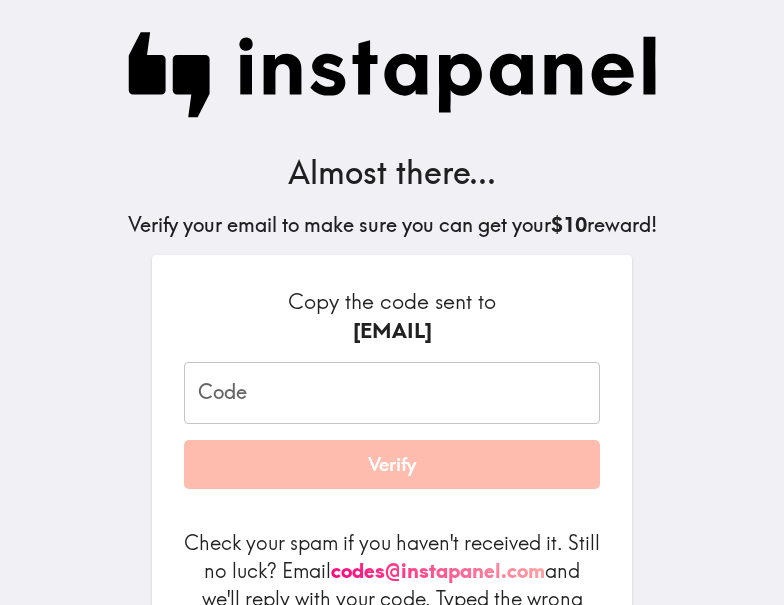 scroll, scrollTop: 150, scrollLeft: 0, axis: vertical 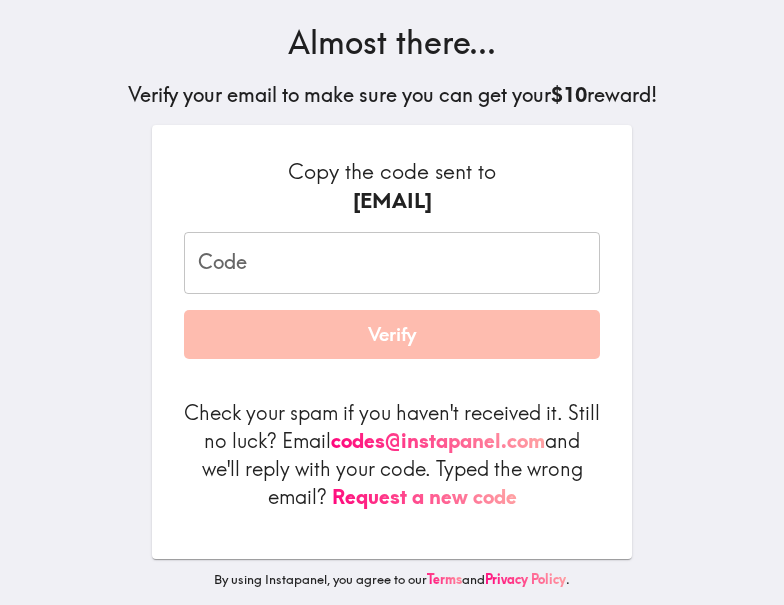 click on "Code" at bounding box center (392, 263) 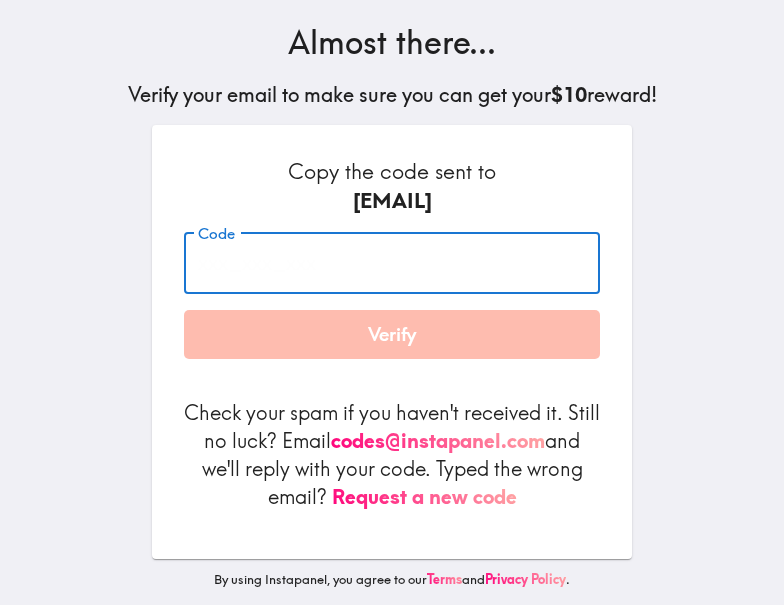 paste on "6Th_Djb_HDE" 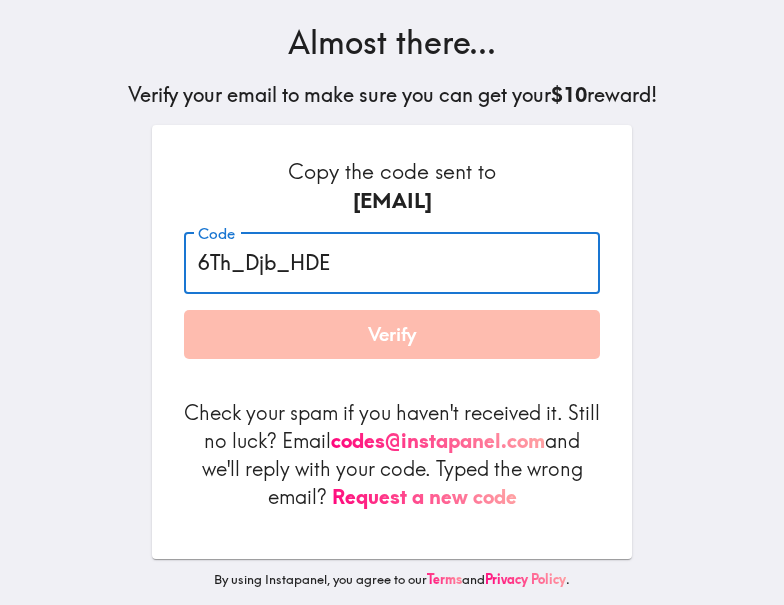 type on "6Th_Djb_HDE" 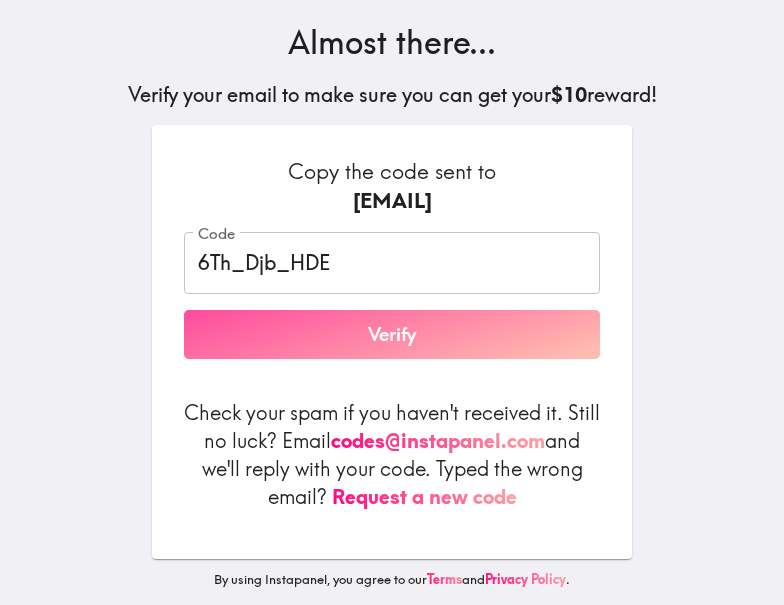 click on "Verify" at bounding box center [392, 335] 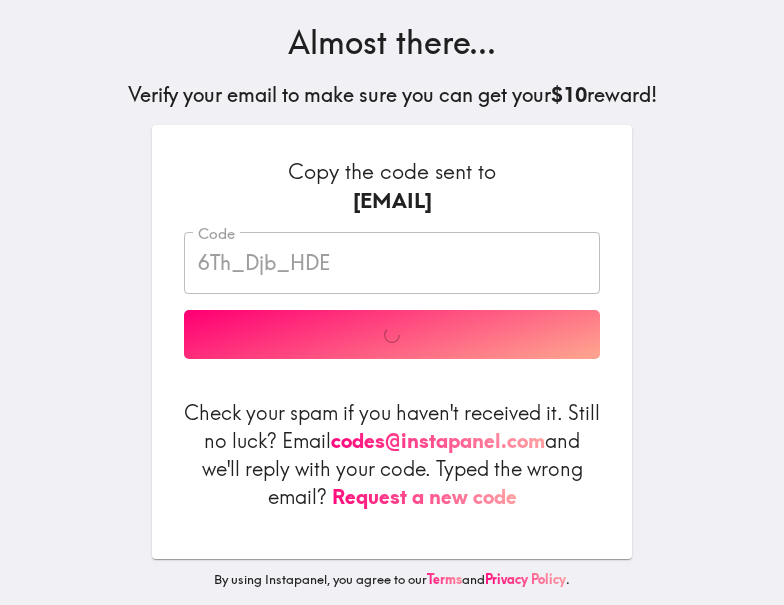 scroll, scrollTop: 56, scrollLeft: 0, axis: vertical 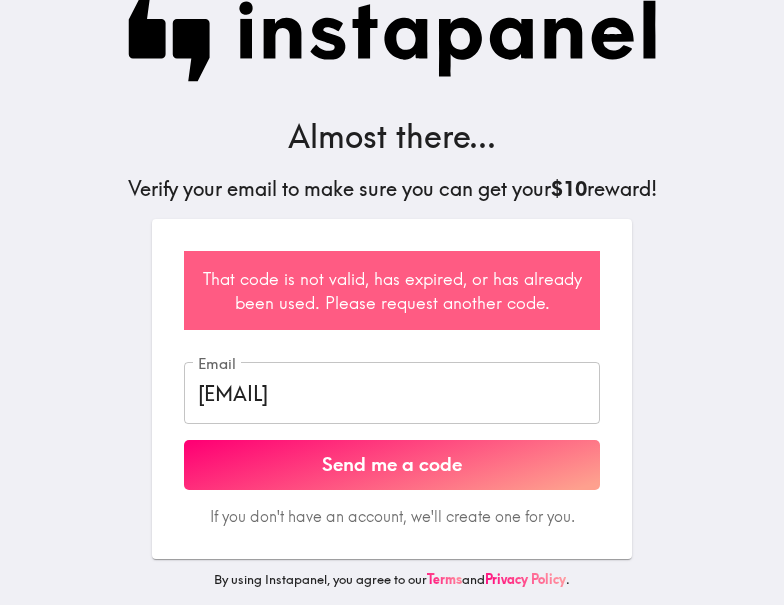 click on "[EMAIL]" at bounding box center (392, 393) 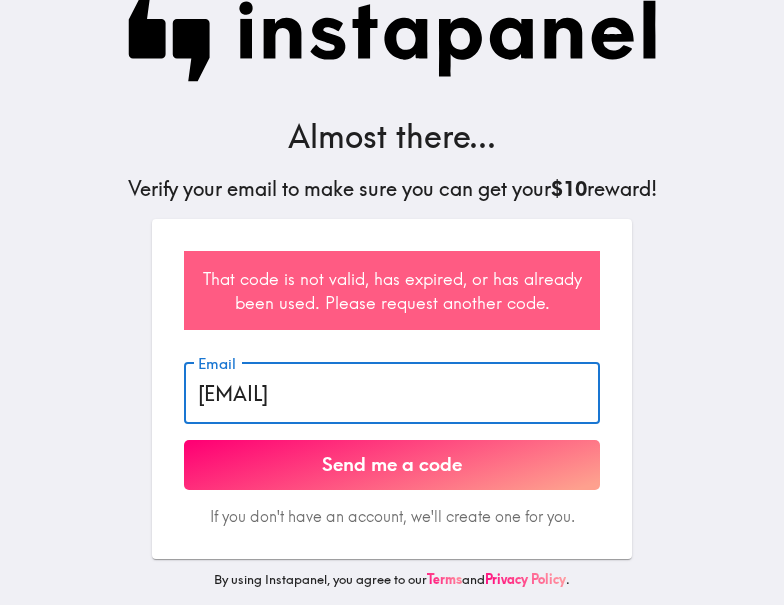 click on "[EMAIL]" at bounding box center (392, 393) 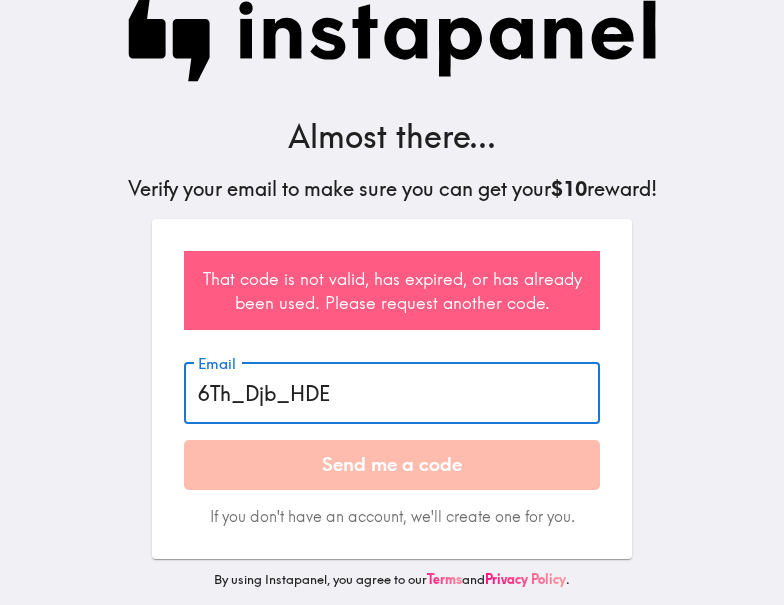 type on "6Th_Djb_HDE" 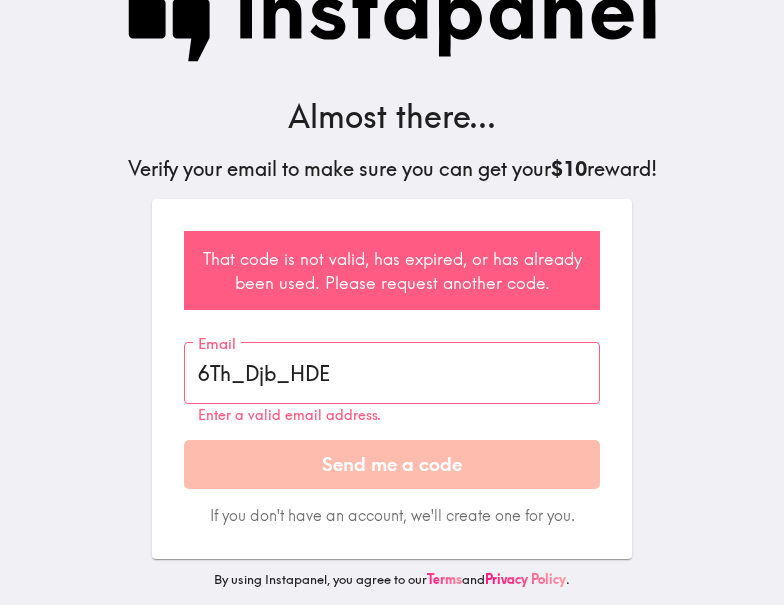 type 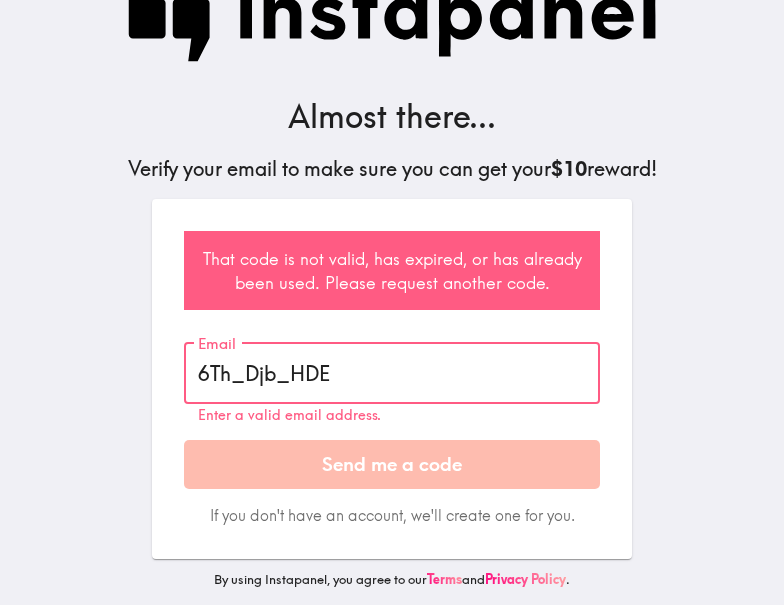 click on "6Th_Djb_HDE" at bounding box center [392, 373] 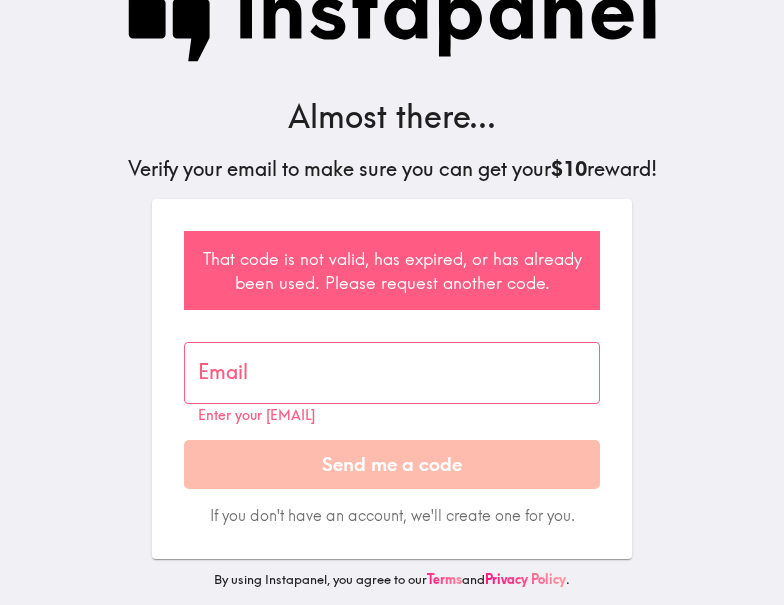 click on "Email" at bounding box center [392, 373] 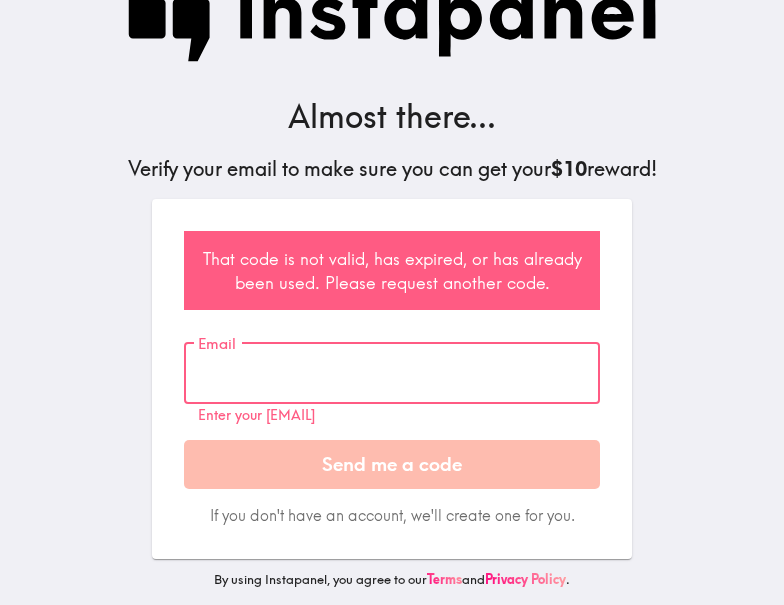 click on "Email" at bounding box center (392, 373) 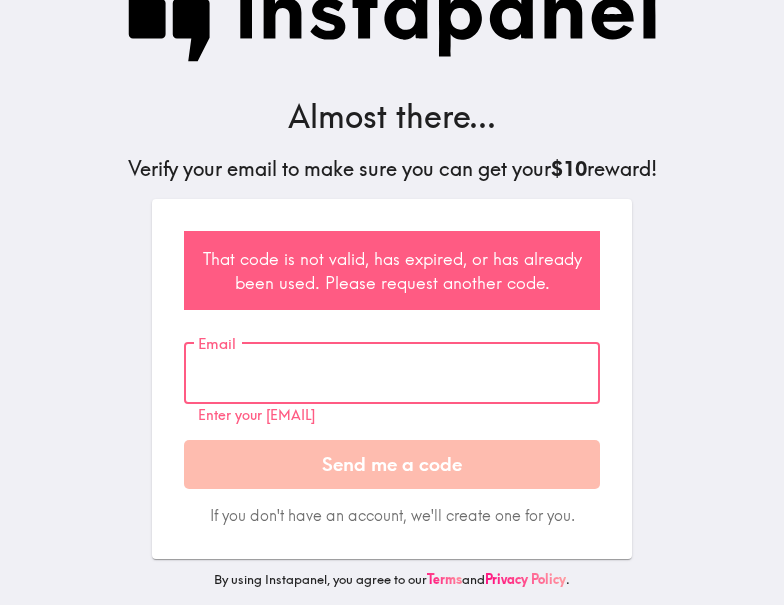 paste on "r5a_RRy_pqh" 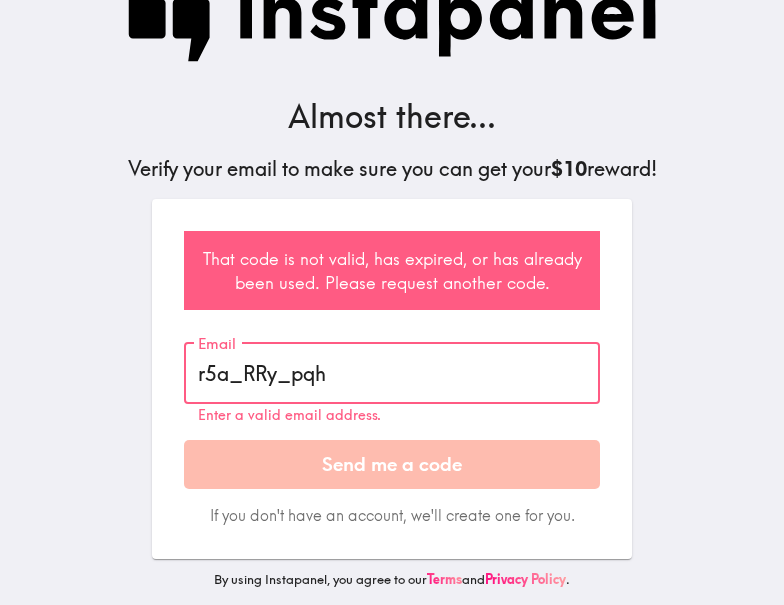 click on "r5a_RRy_pqh" at bounding box center (392, 373) 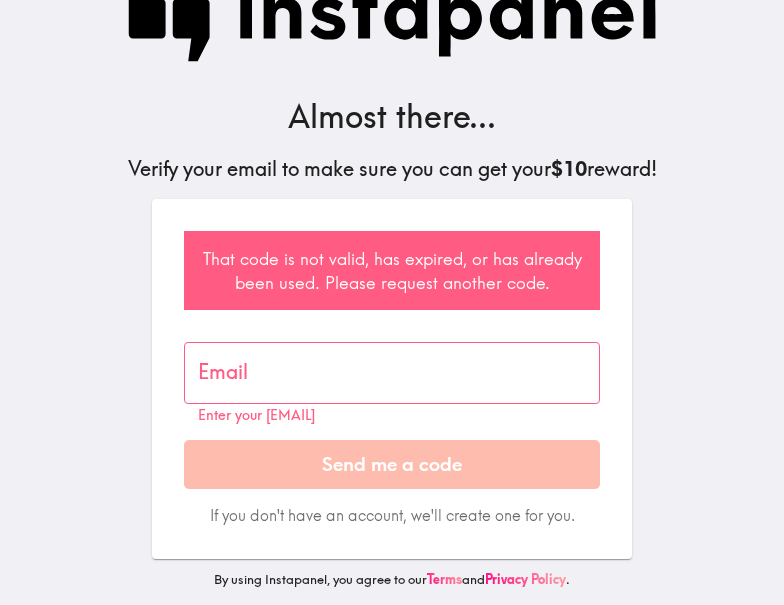 click on "Almost there..." at bounding box center [392, 116] 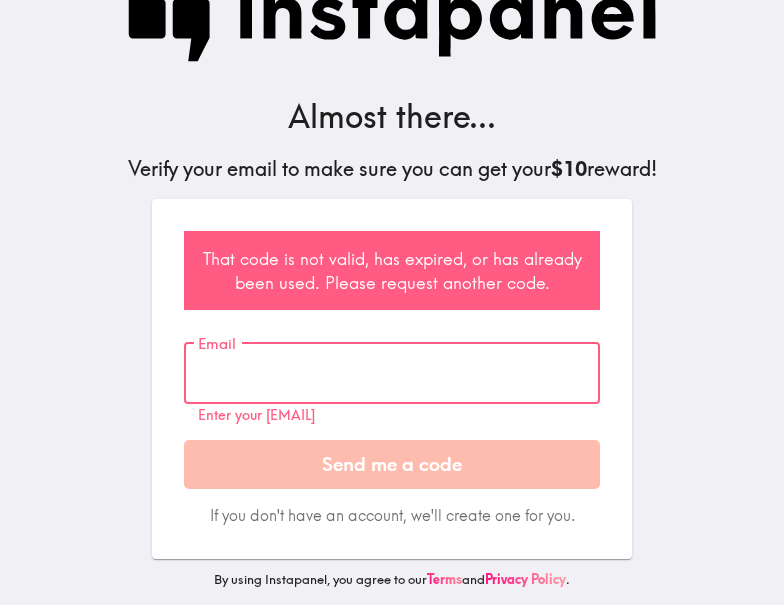 paste on "[EMAIL]" 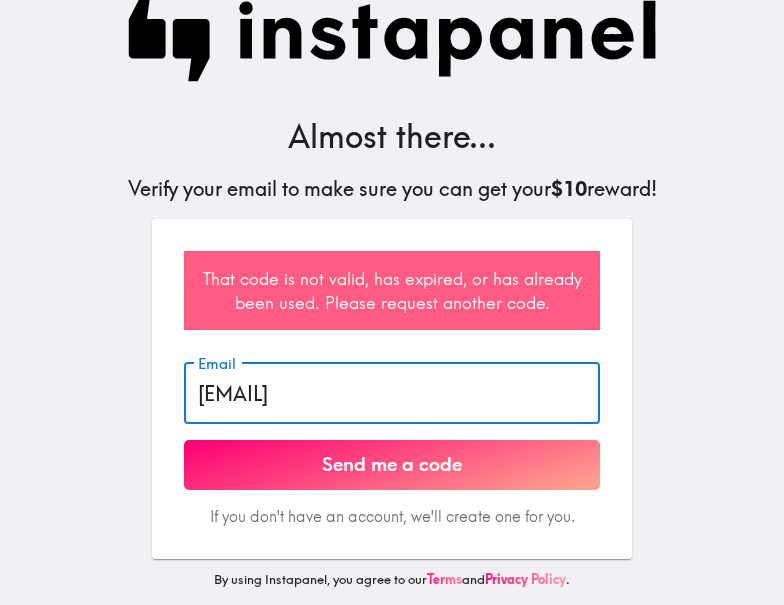 type on "[EMAIL]" 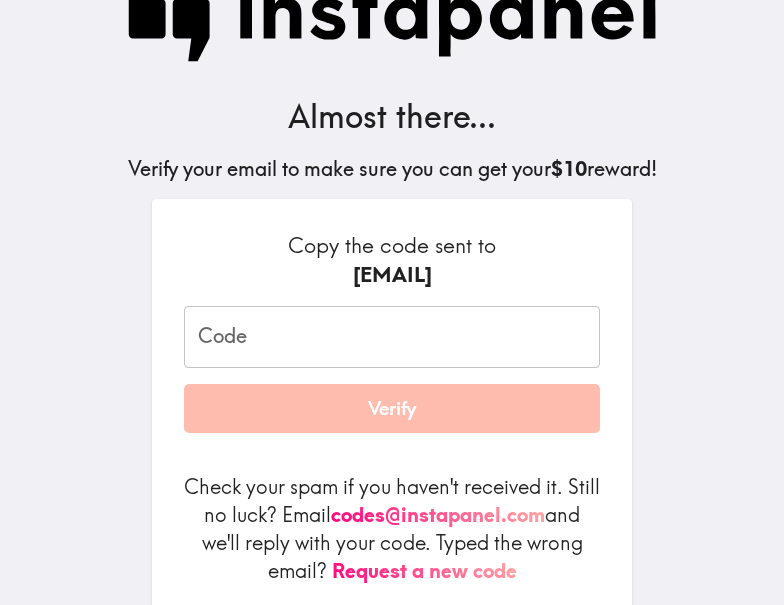 click on "Code" at bounding box center (392, 337) 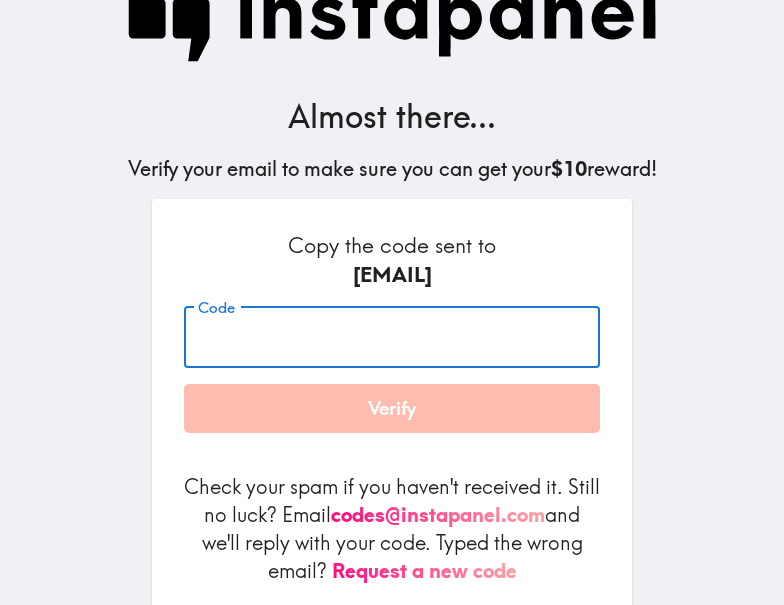paste on "r5a_RRy_pqh" 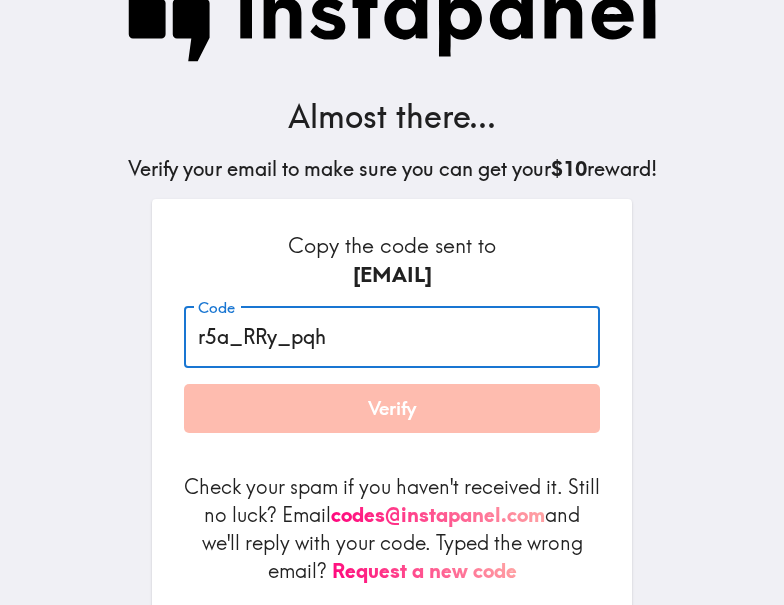 type on "r5a_RRy_pqh" 